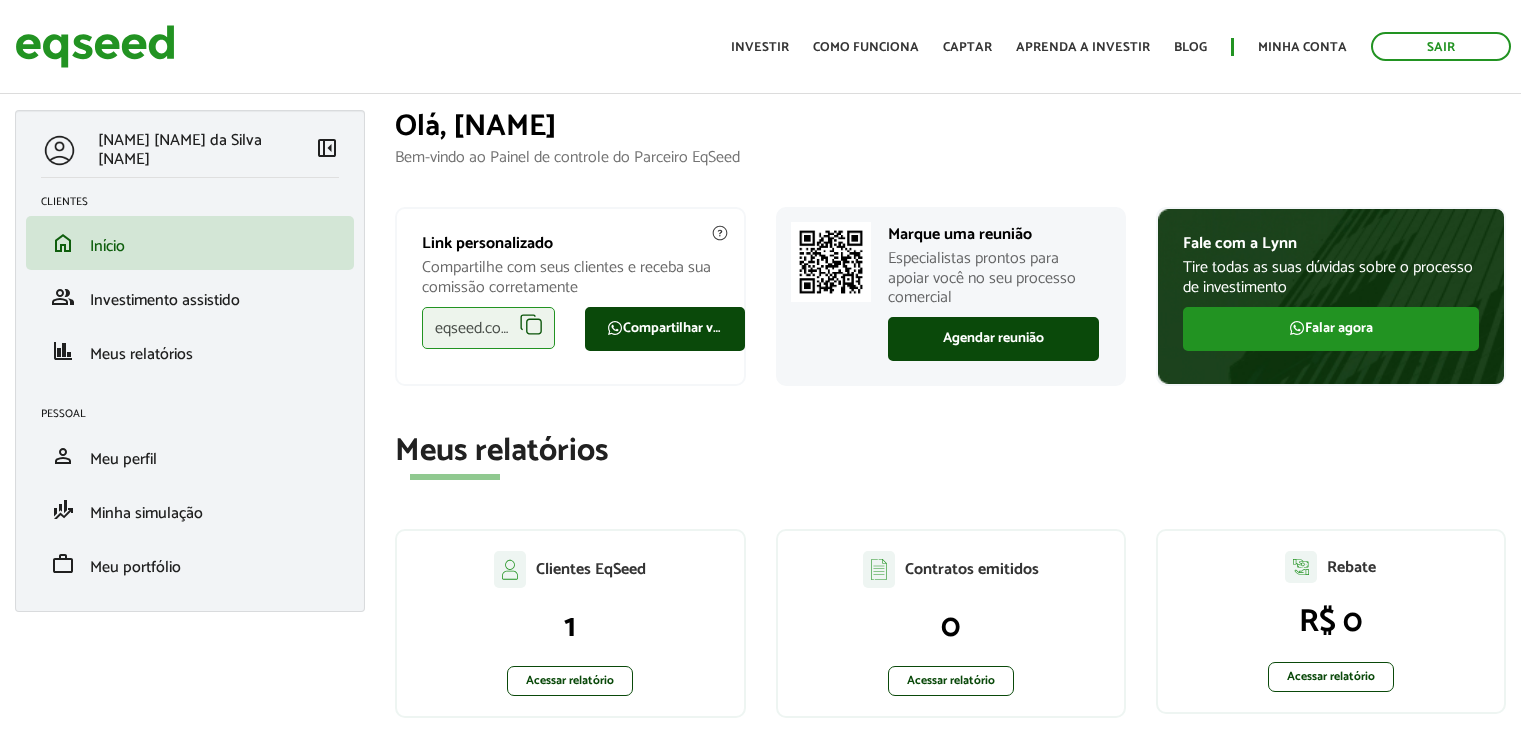 scroll, scrollTop: 0, scrollLeft: 0, axis: both 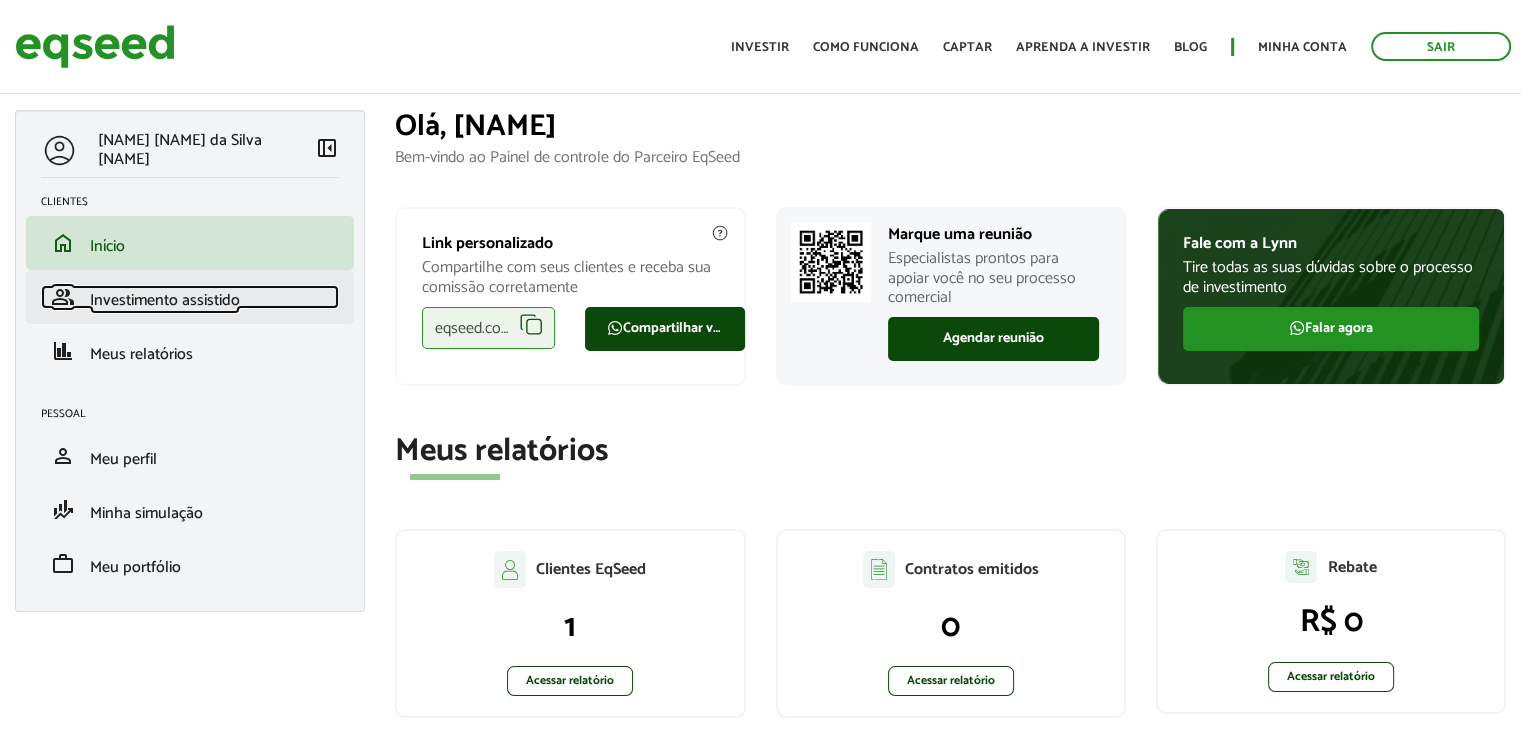 click on "Investimento assistido" at bounding box center [165, 300] 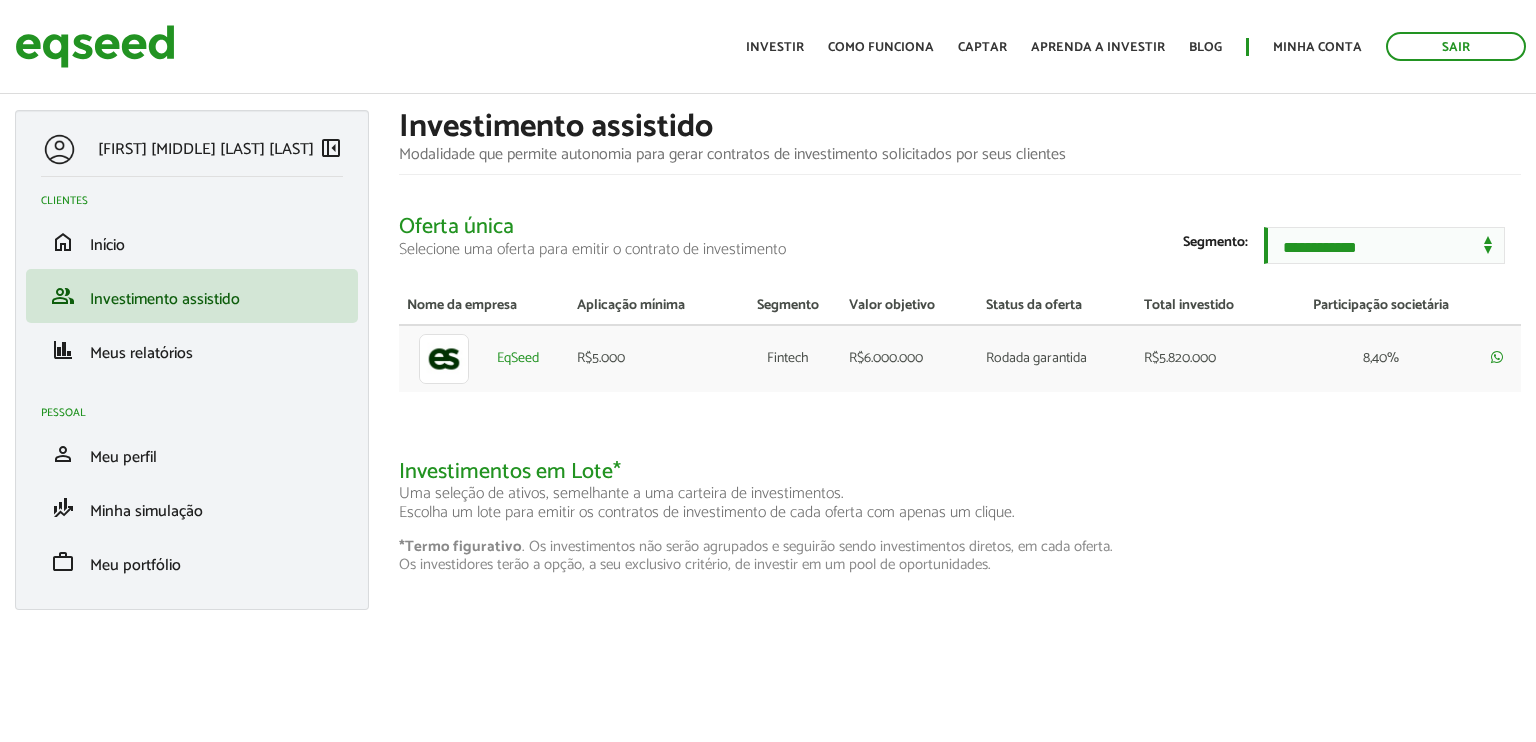 scroll, scrollTop: 0, scrollLeft: 0, axis: both 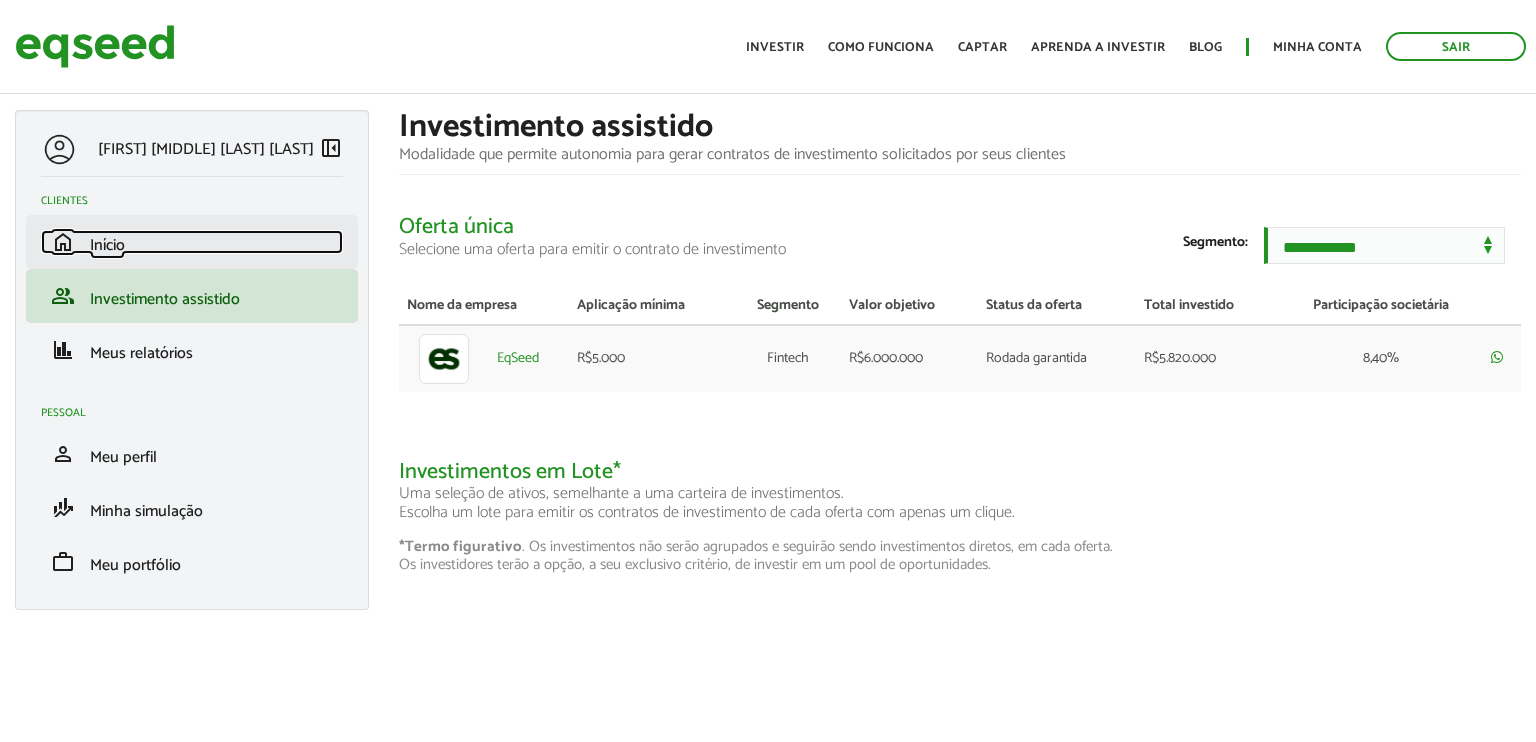 click on "home Início" at bounding box center [192, 242] 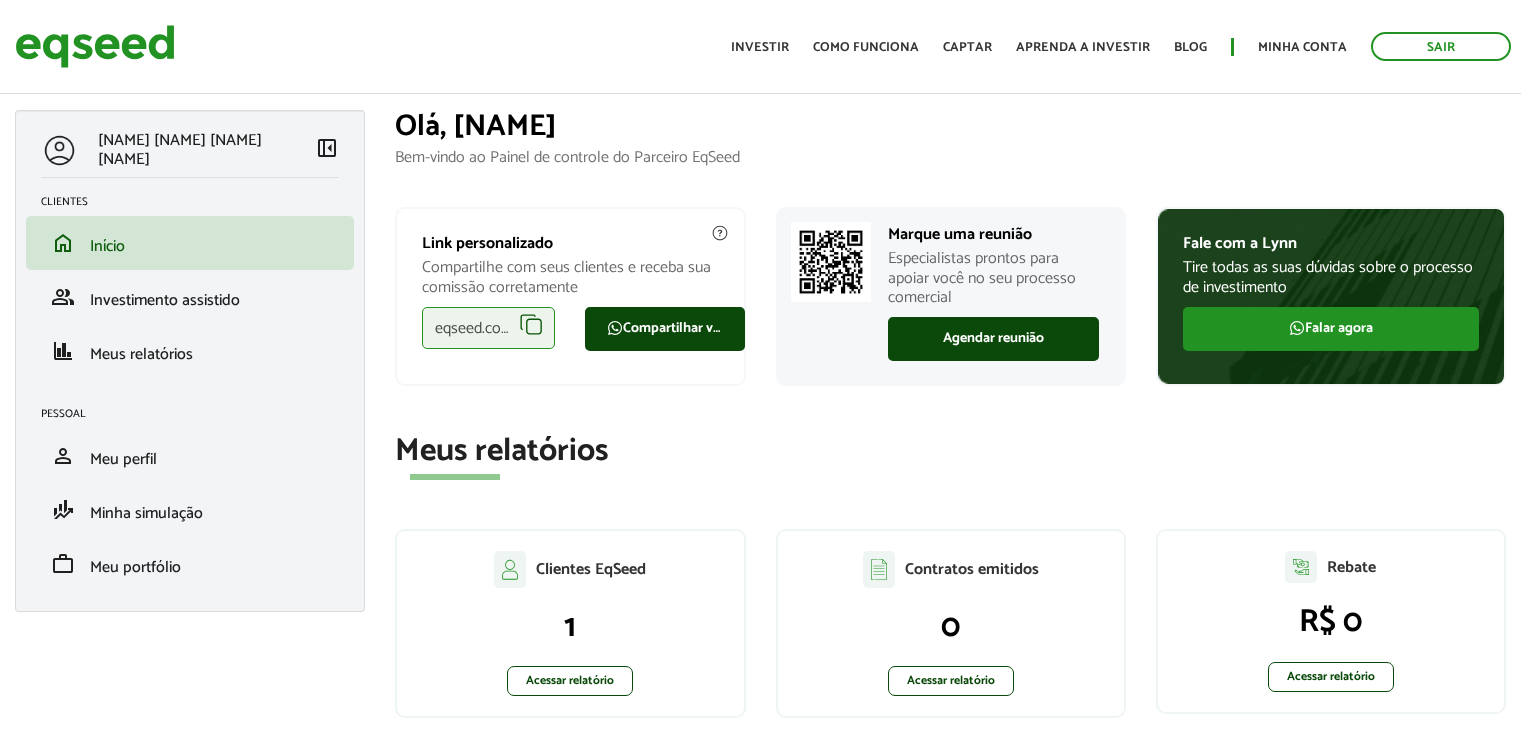 scroll, scrollTop: 0, scrollLeft: 0, axis: both 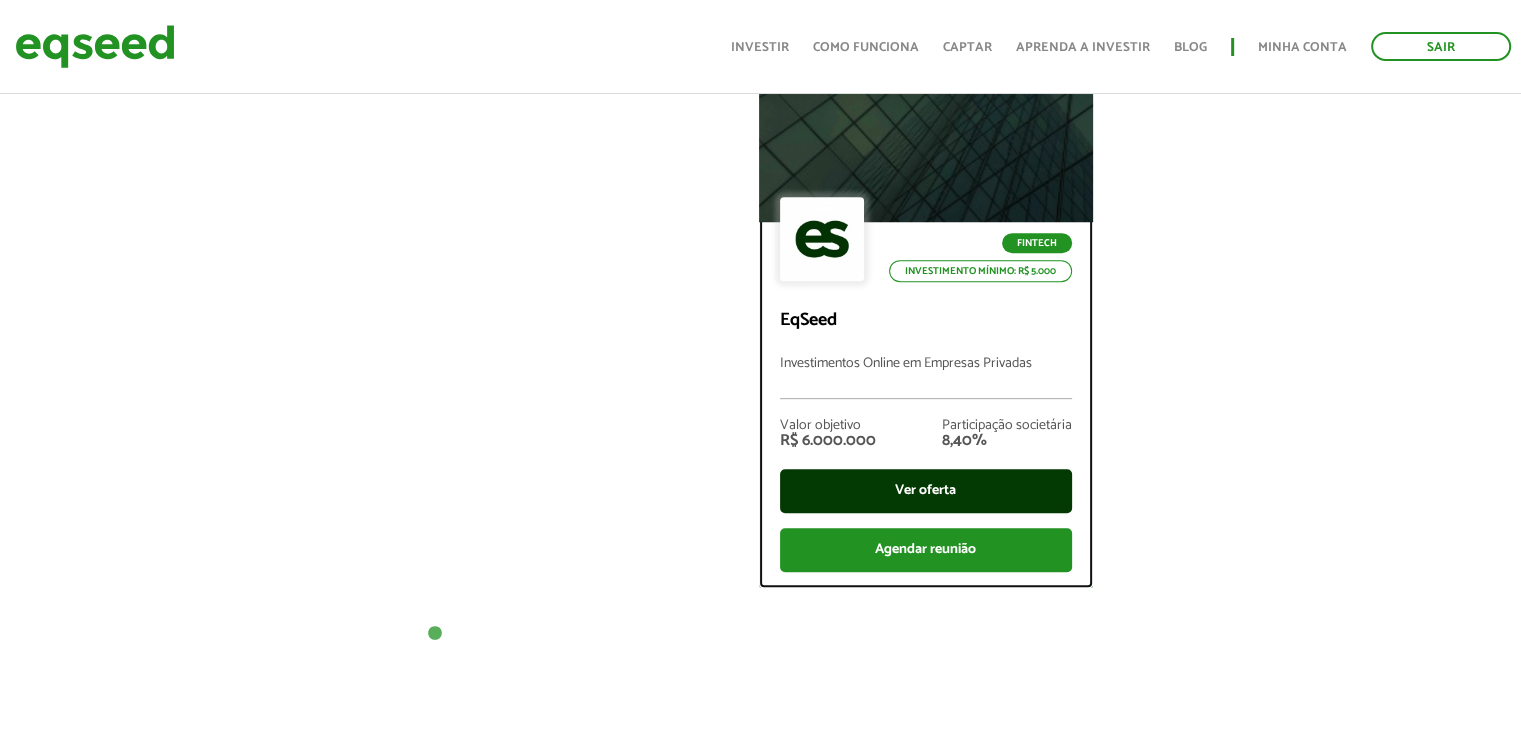 click on "Ver oferta" at bounding box center (926, 491) 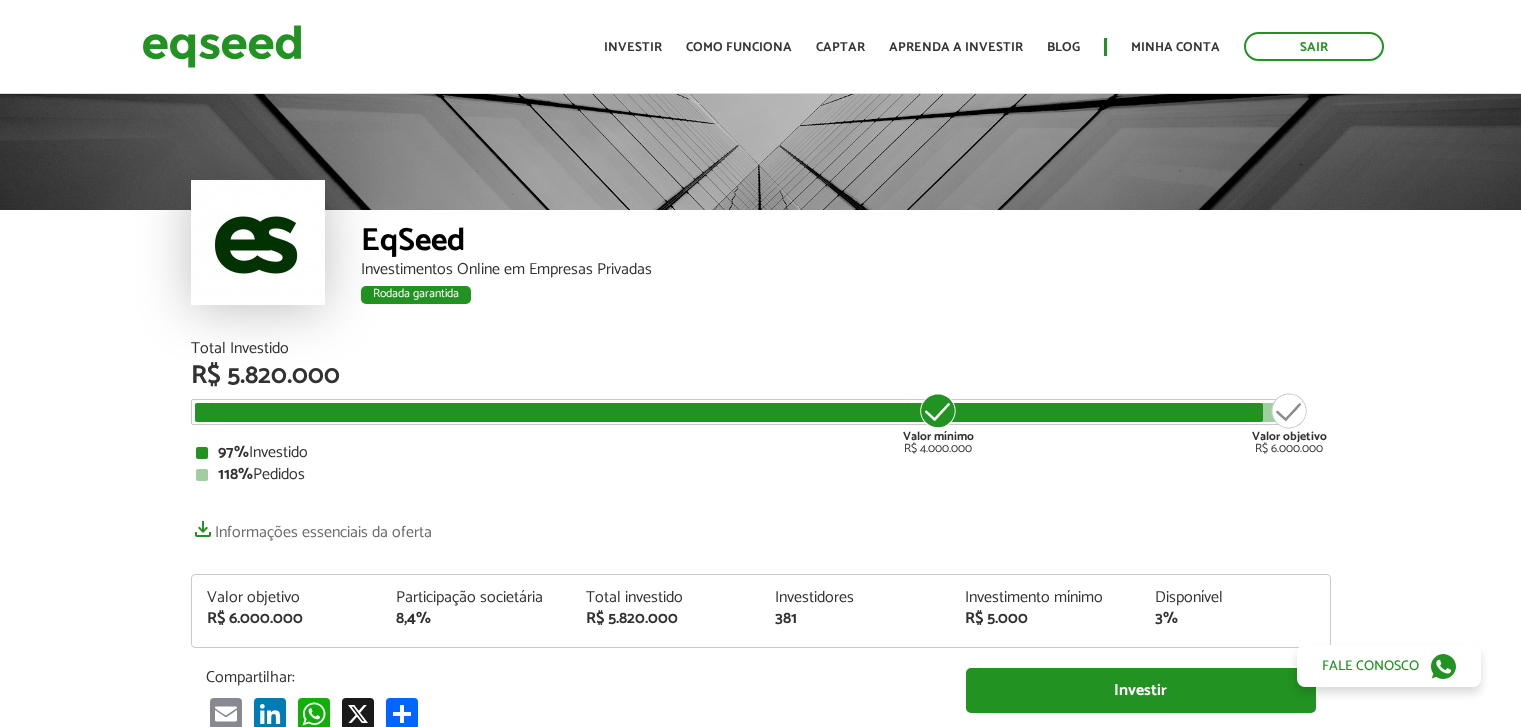 scroll, scrollTop: 0, scrollLeft: 0, axis: both 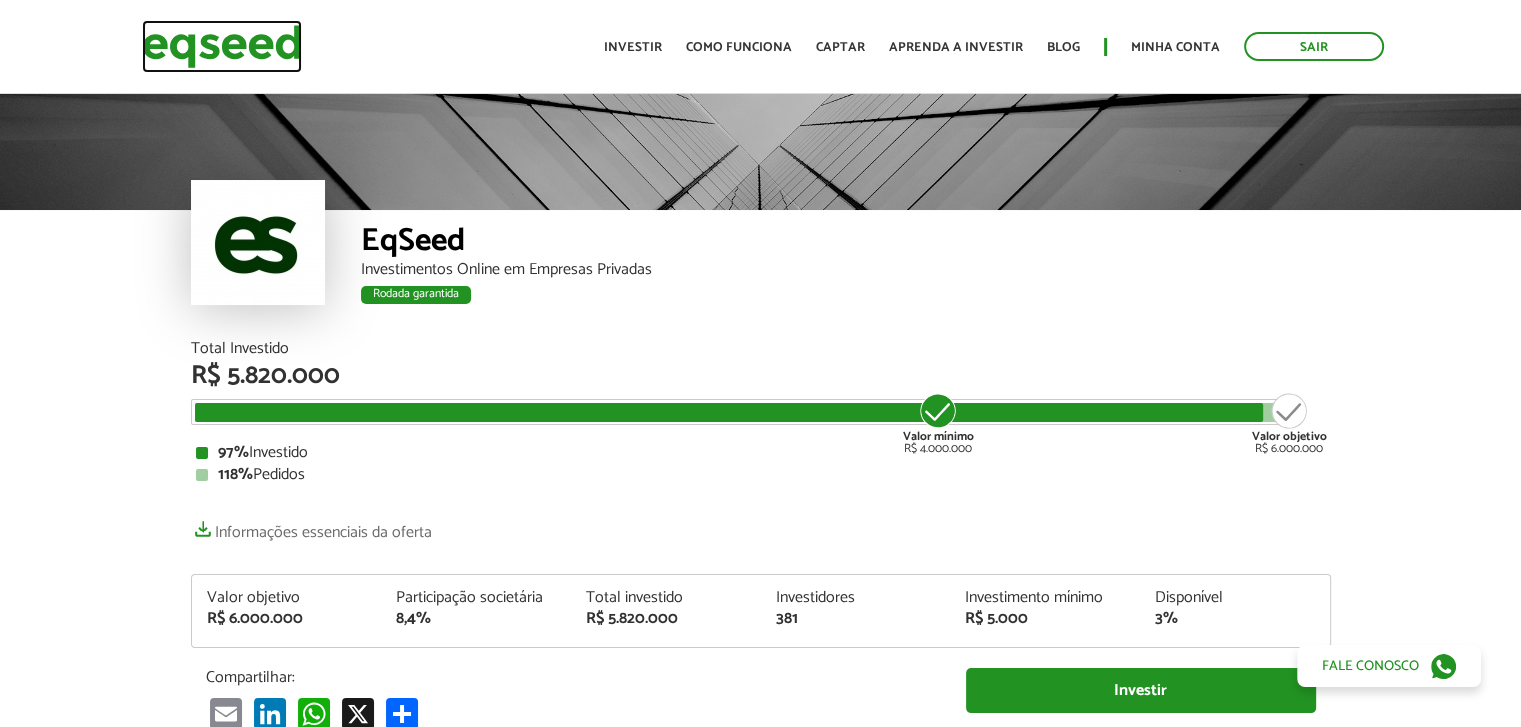 click at bounding box center (222, 46) 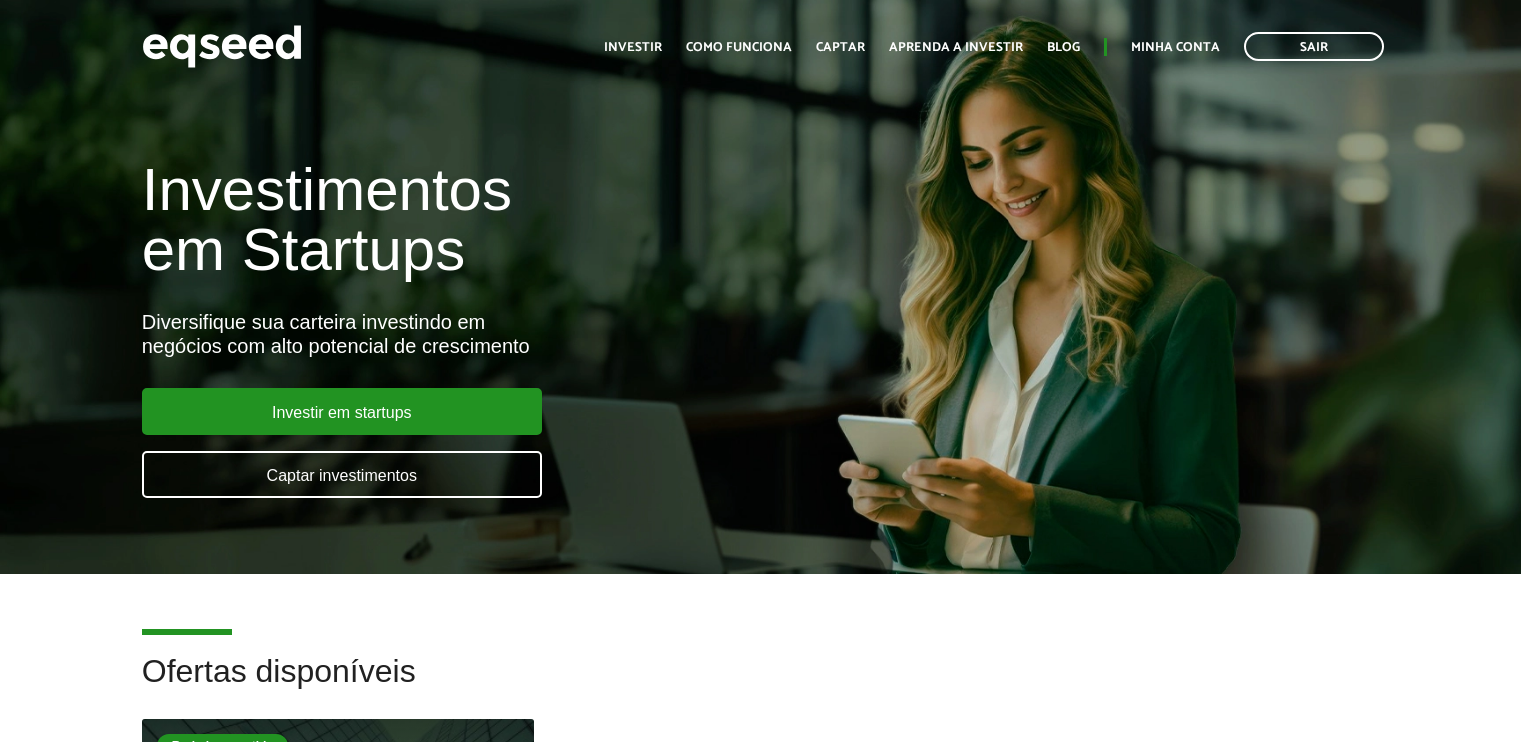 scroll, scrollTop: 0, scrollLeft: 0, axis: both 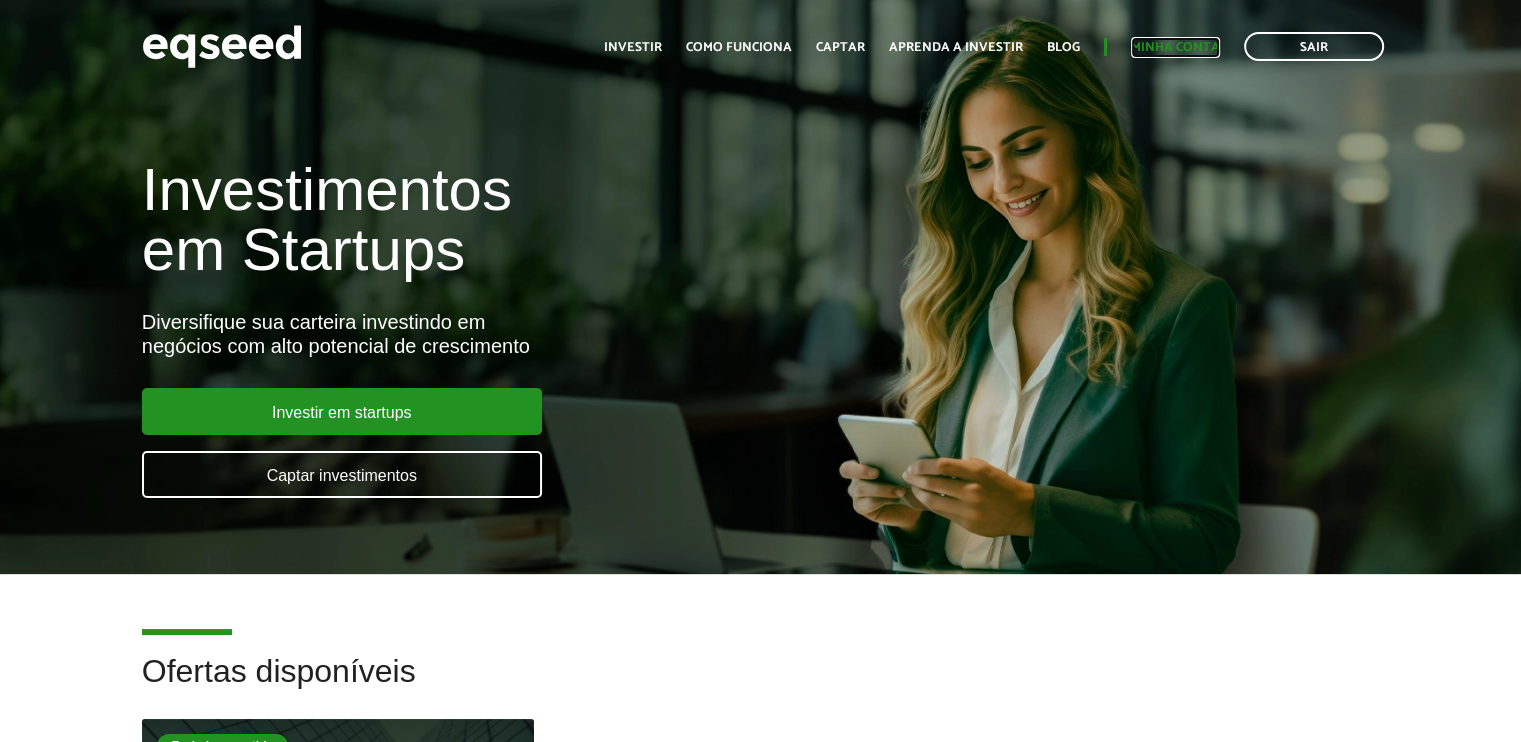 click on "Minha conta" at bounding box center (1175, 47) 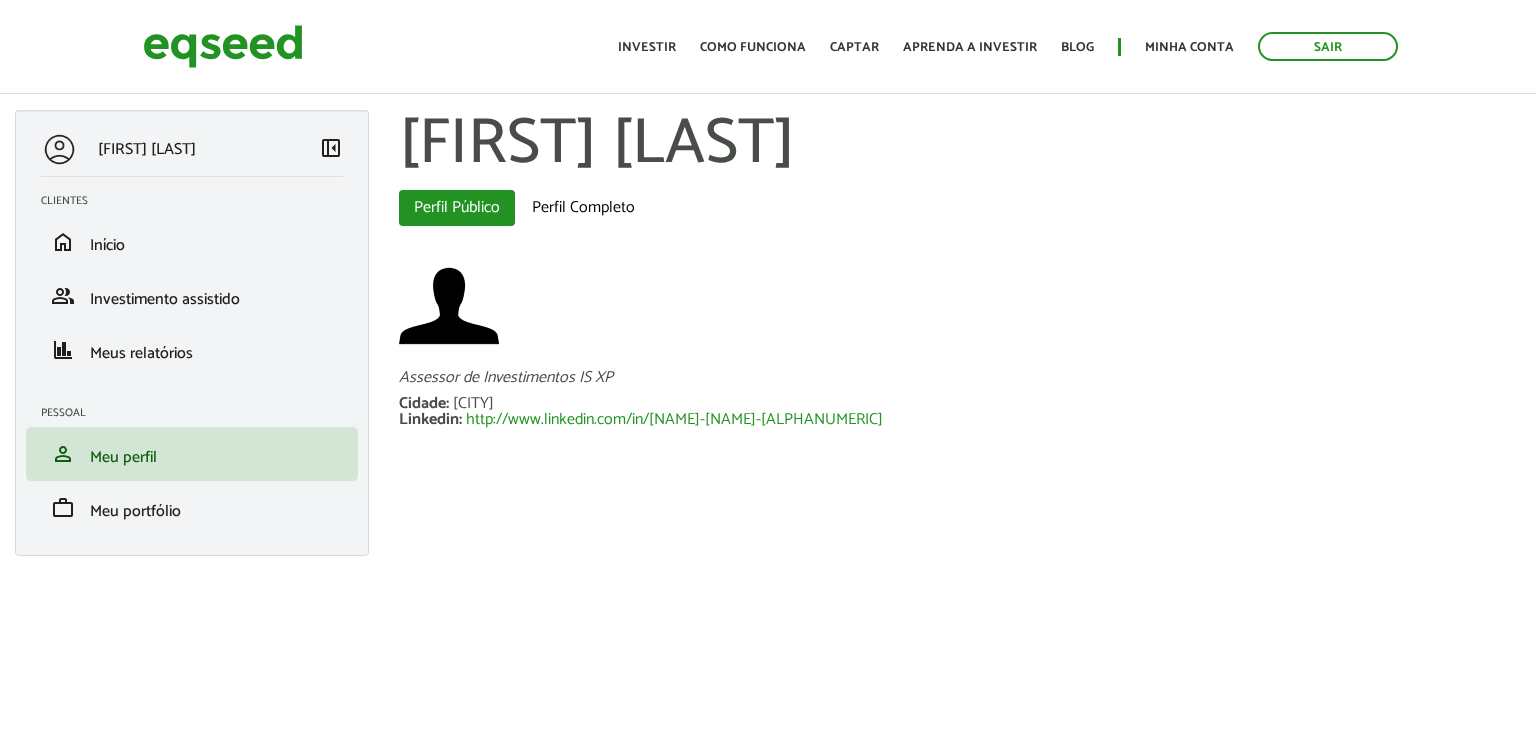 scroll, scrollTop: 0, scrollLeft: 0, axis: both 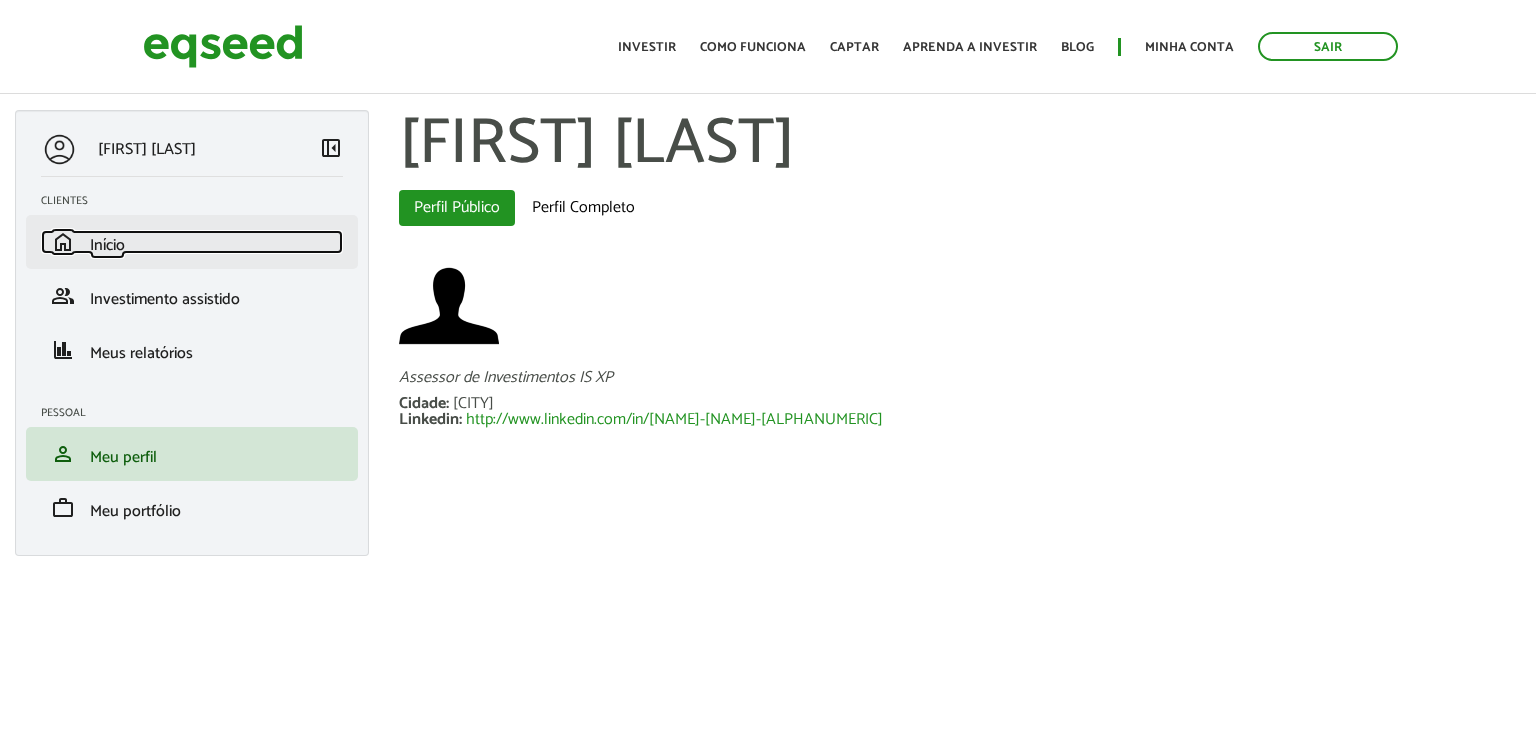 click on "Início" at bounding box center (107, 245) 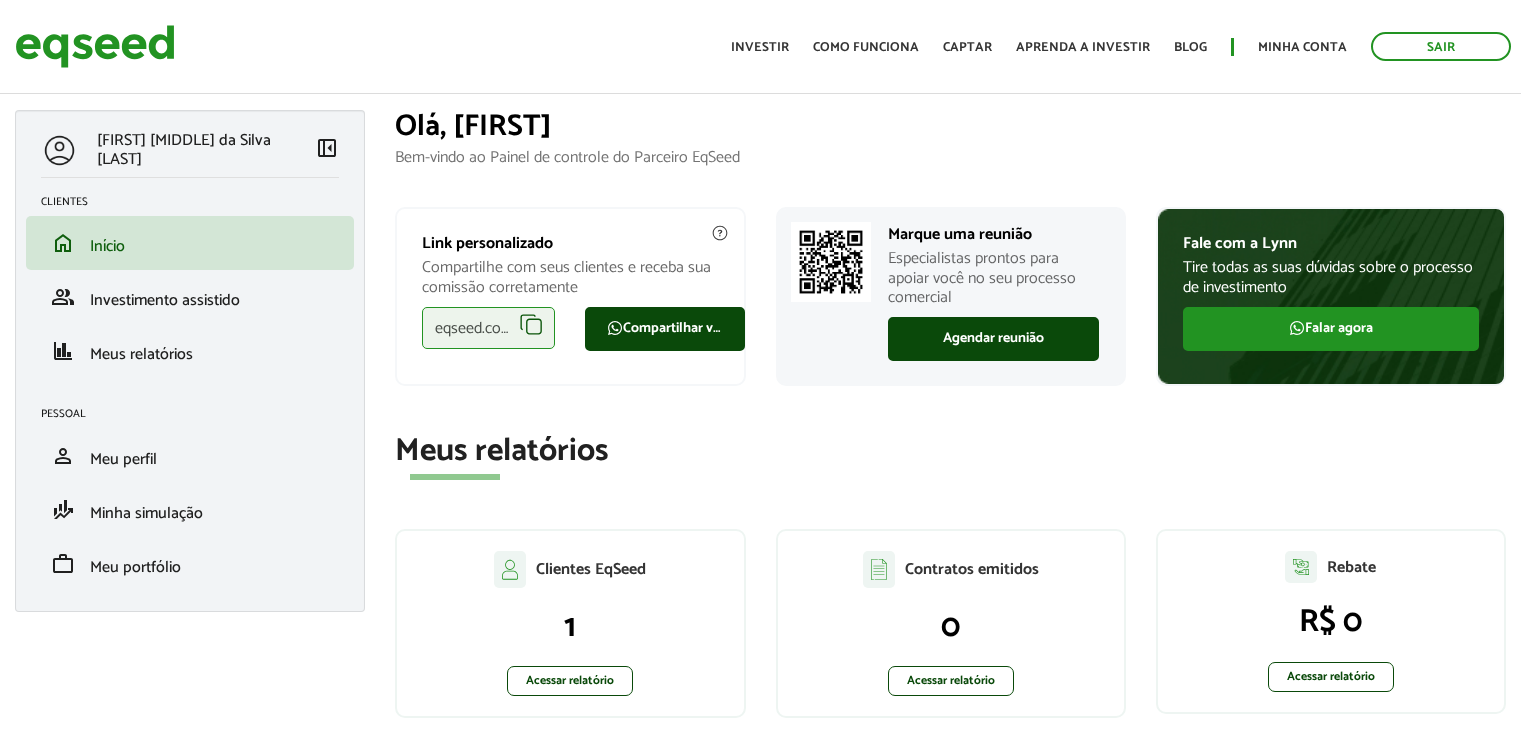 scroll, scrollTop: 0, scrollLeft: 0, axis: both 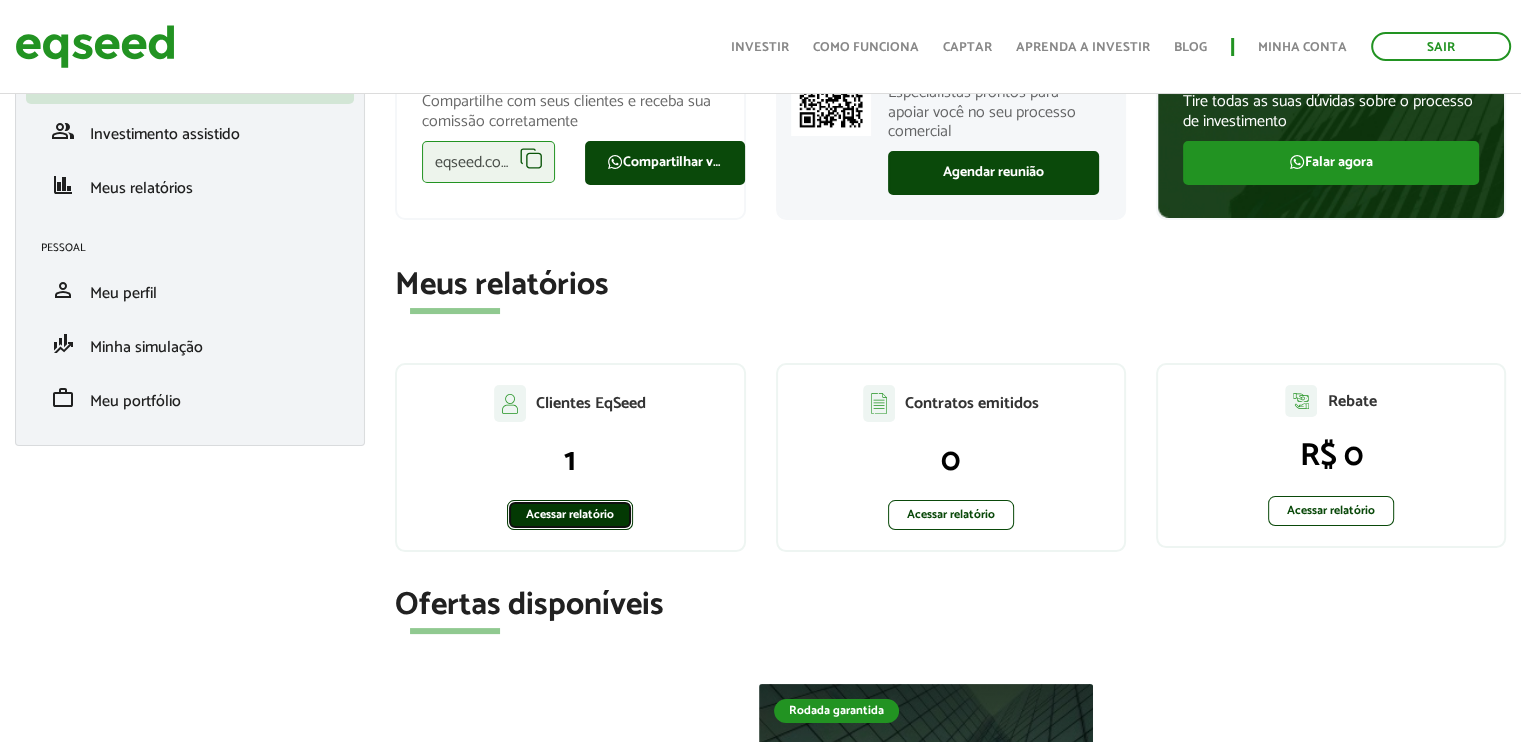 click on "Acessar relatório" at bounding box center (570, 515) 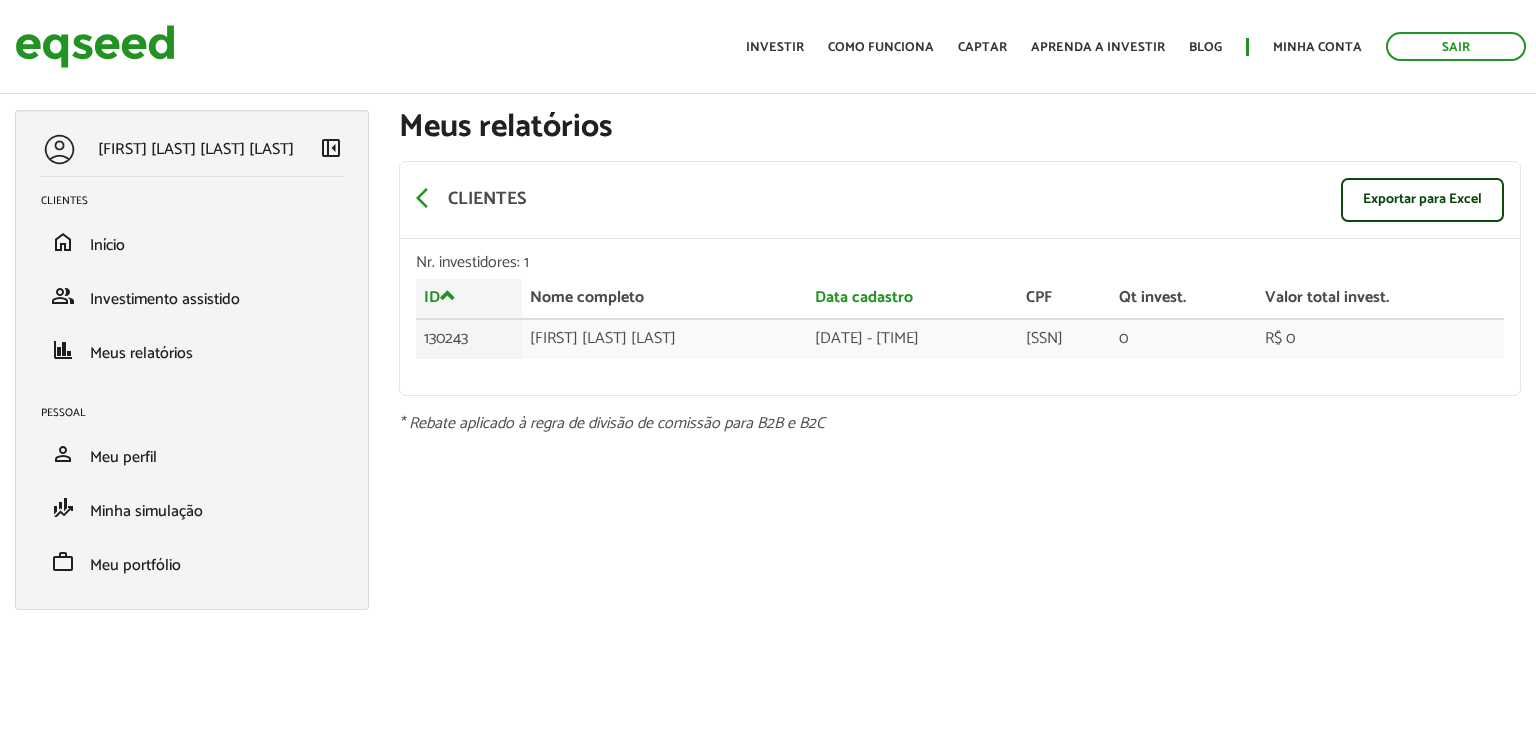 scroll, scrollTop: 0, scrollLeft: 0, axis: both 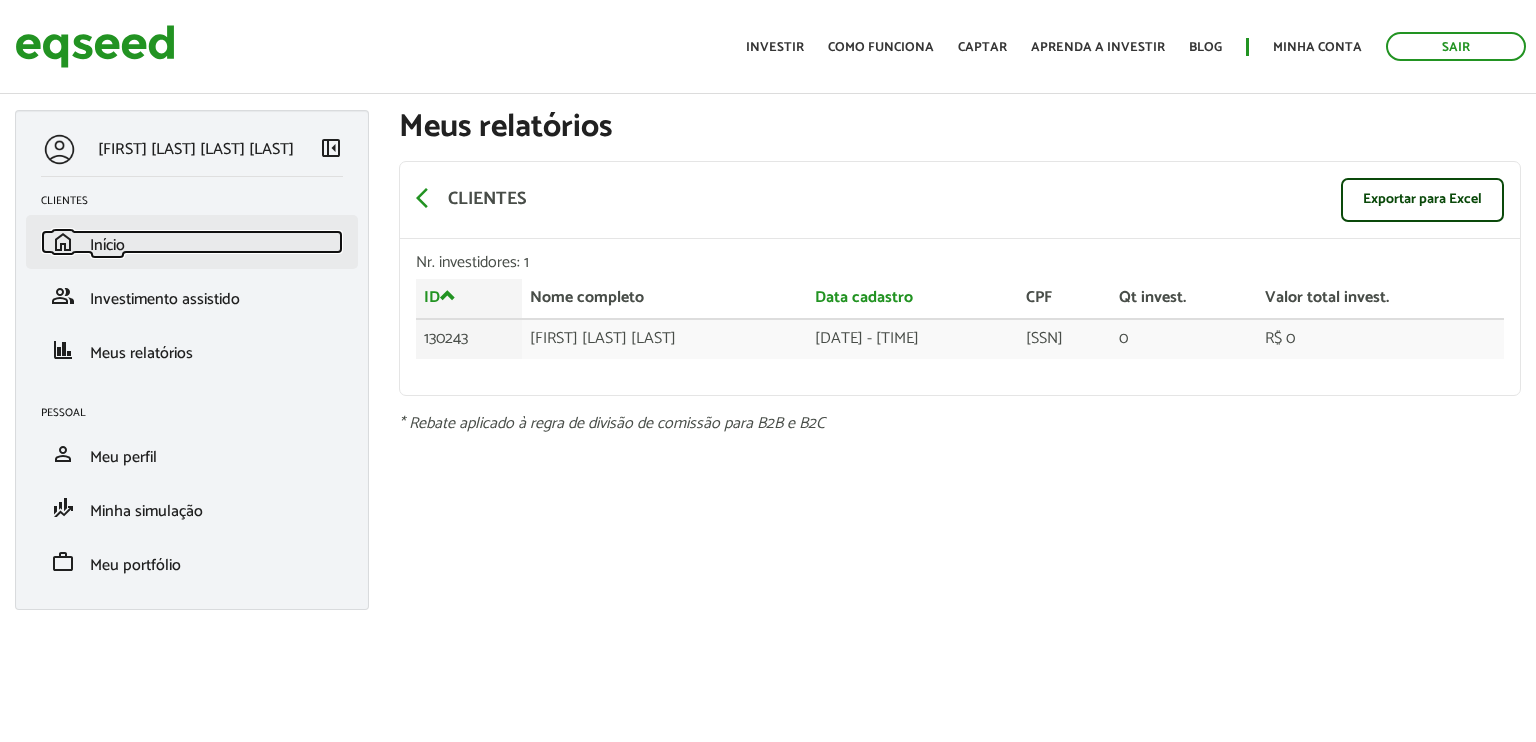 click on "Início" at bounding box center (107, 245) 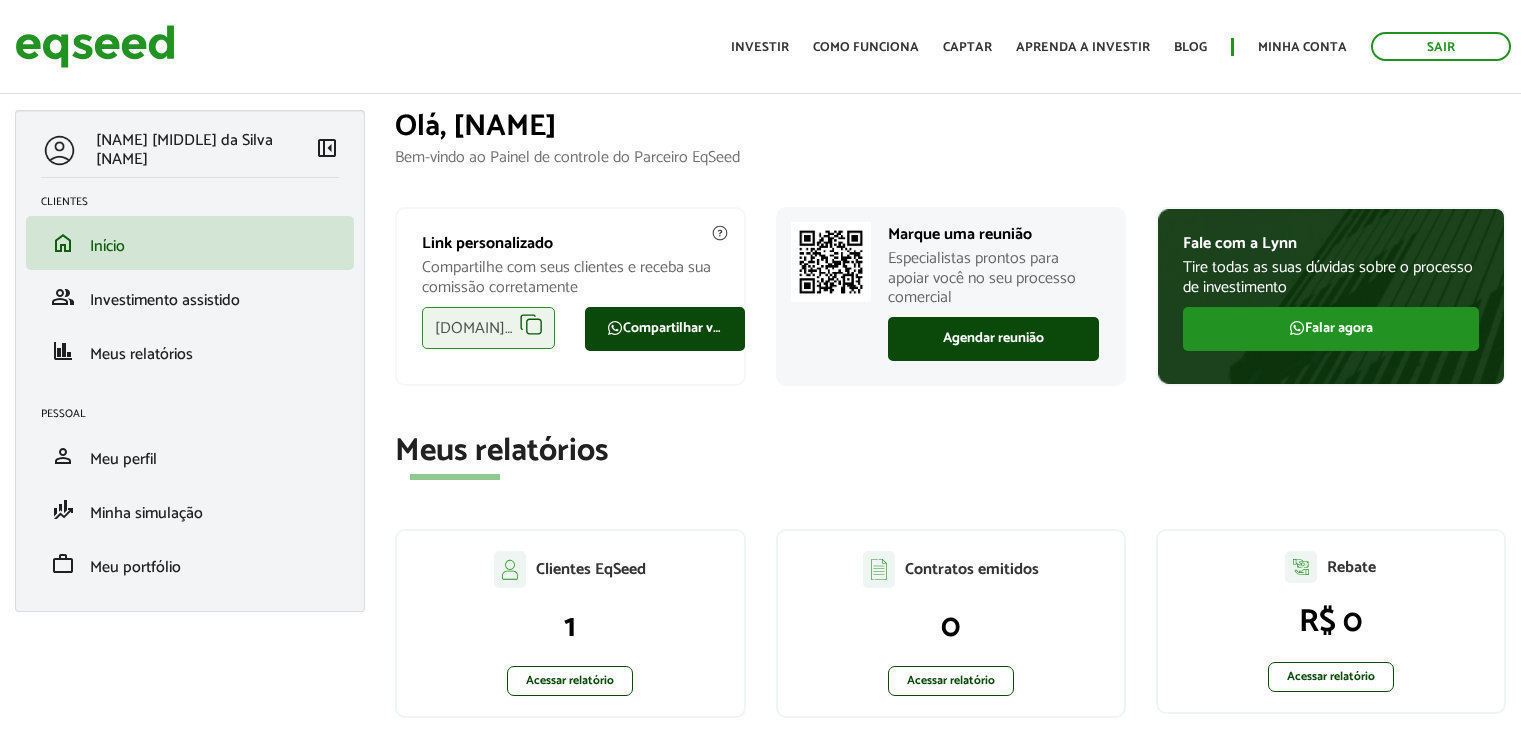 scroll, scrollTop: 0, scrollLeft: 0, axis: both 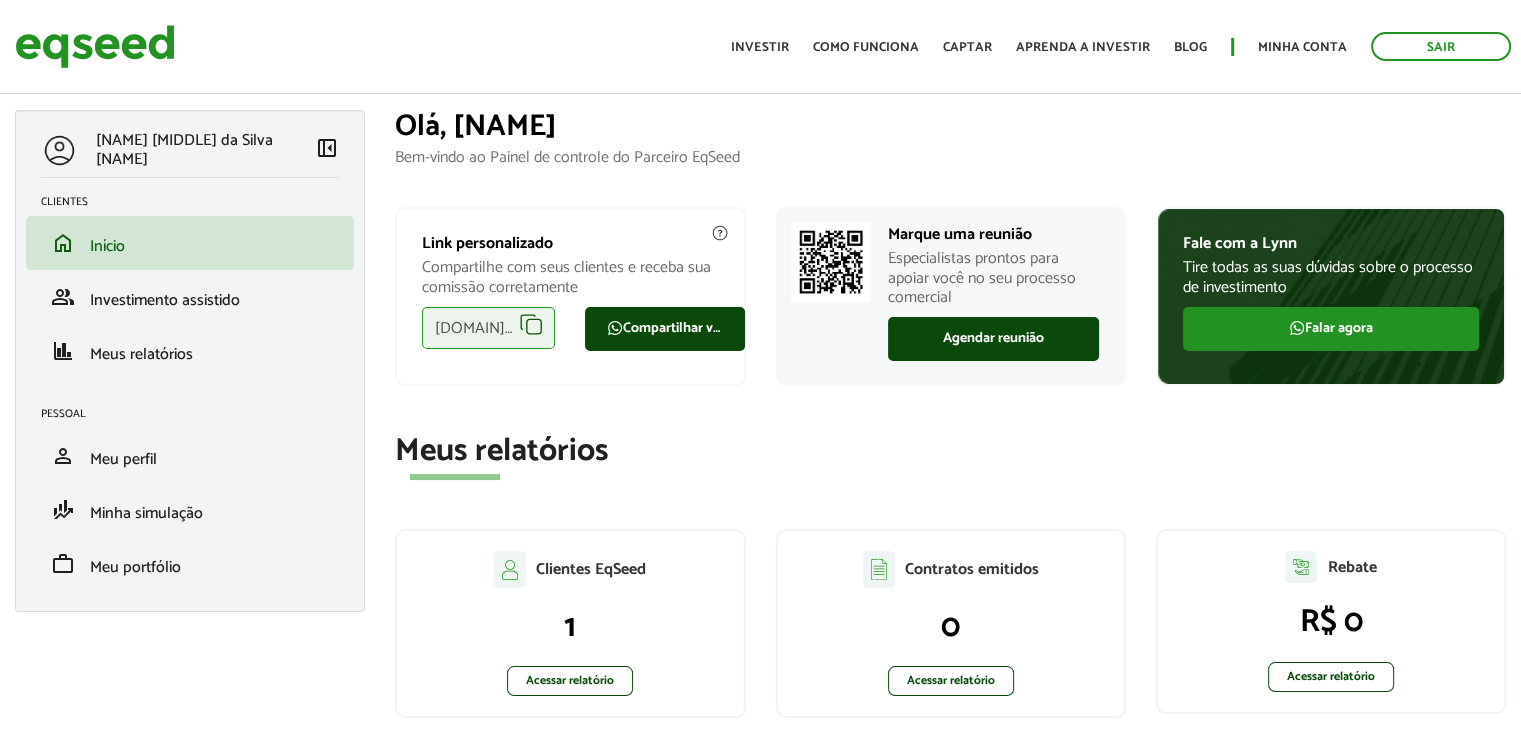 click on "Meus relatórios" at bounding box center (950, 451) 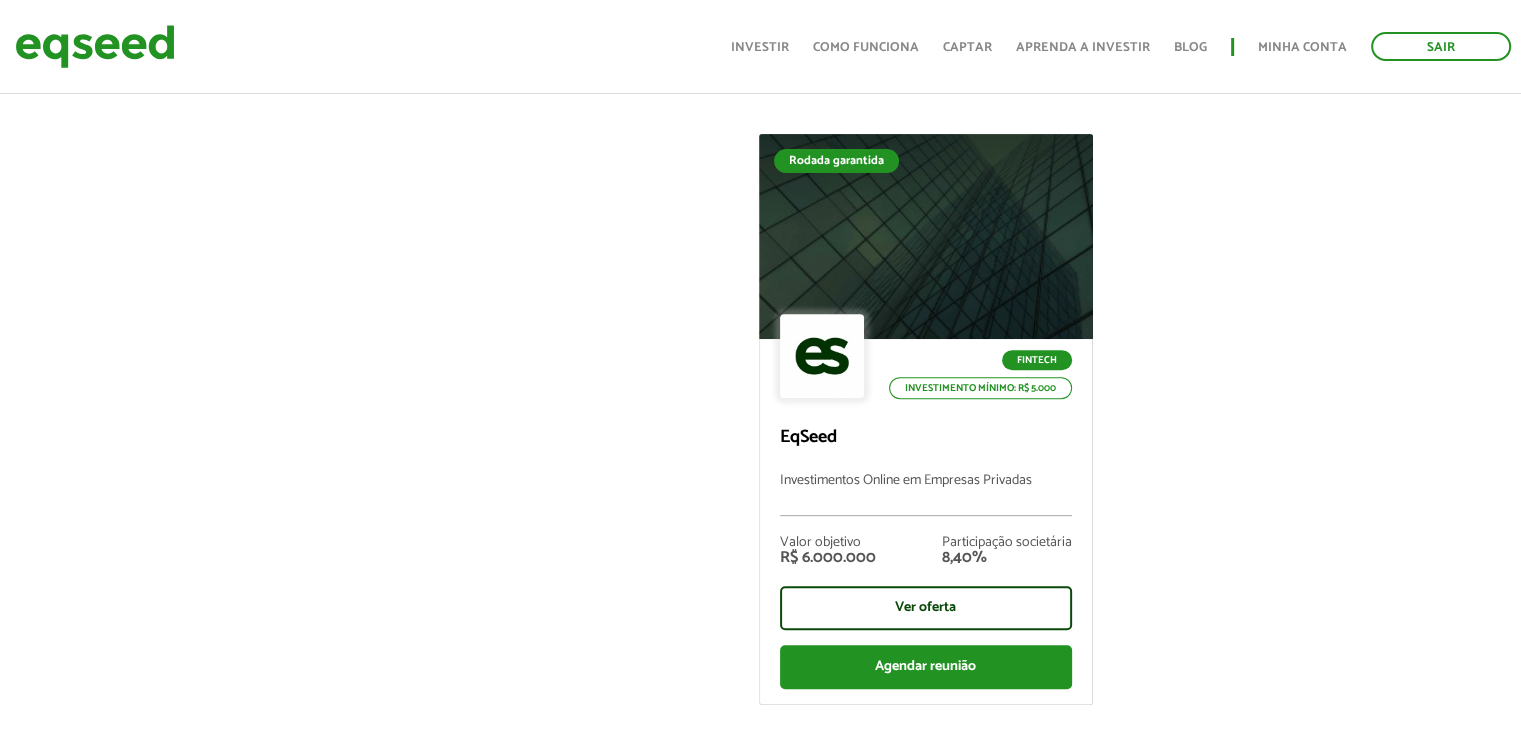 scroll, scrollTop: 833, scrollLeft: 0, axis: vertical 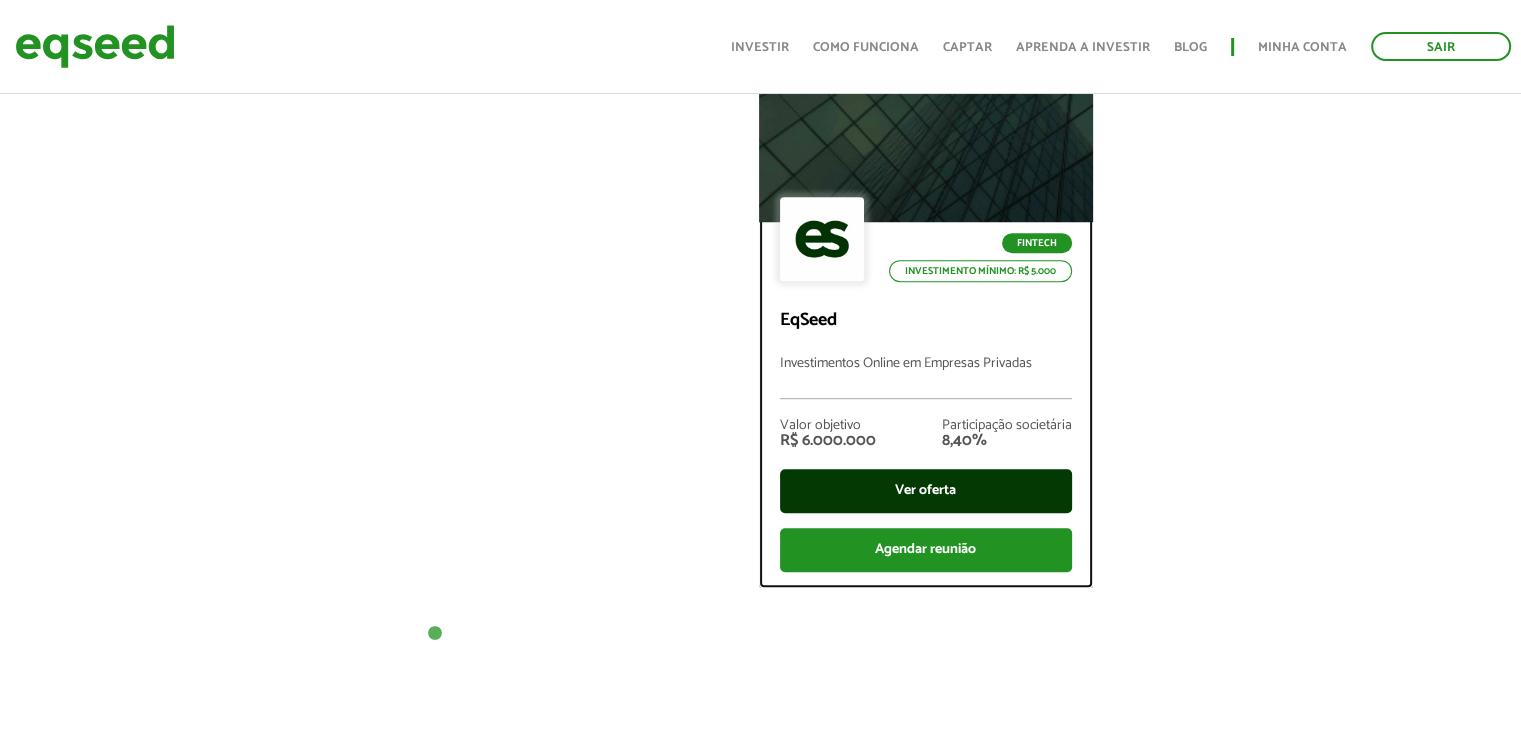 click on "Ver oferta" at bounding box center [926, 491] 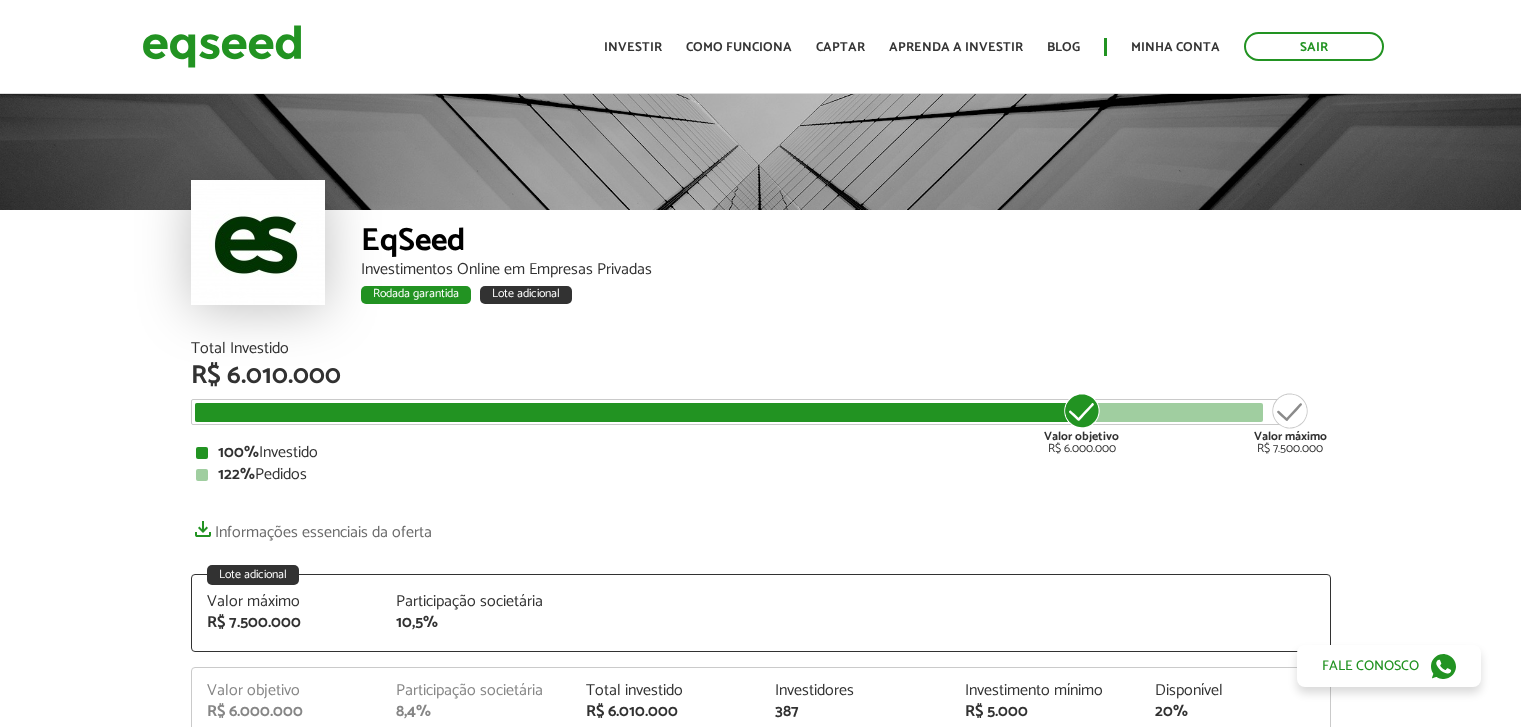 scroll, scrollTop: 0, scrollLeft: 0, axis: both 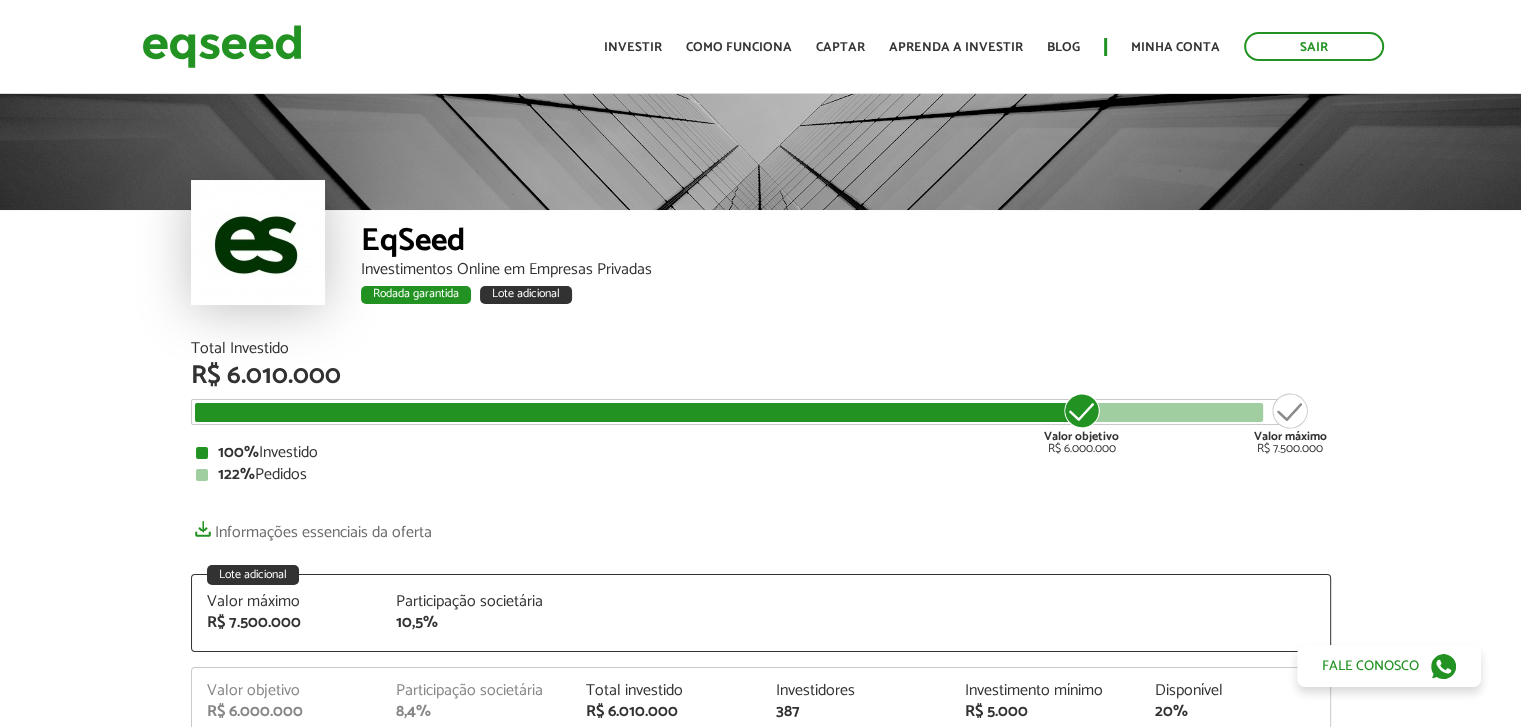click on "Informações essenciais da oferta" at bounding box center (761, 527) 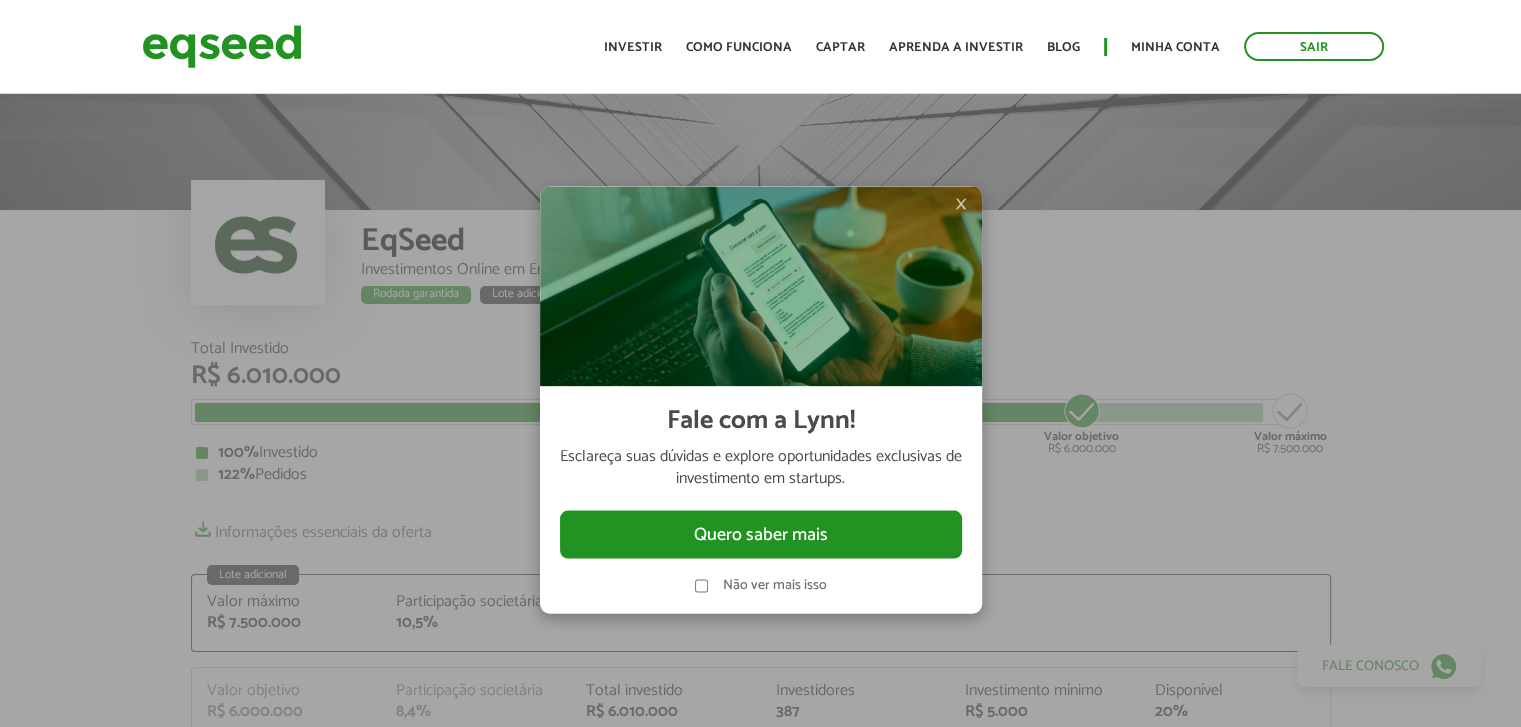 click on "×" at bounding box center (961, 204) 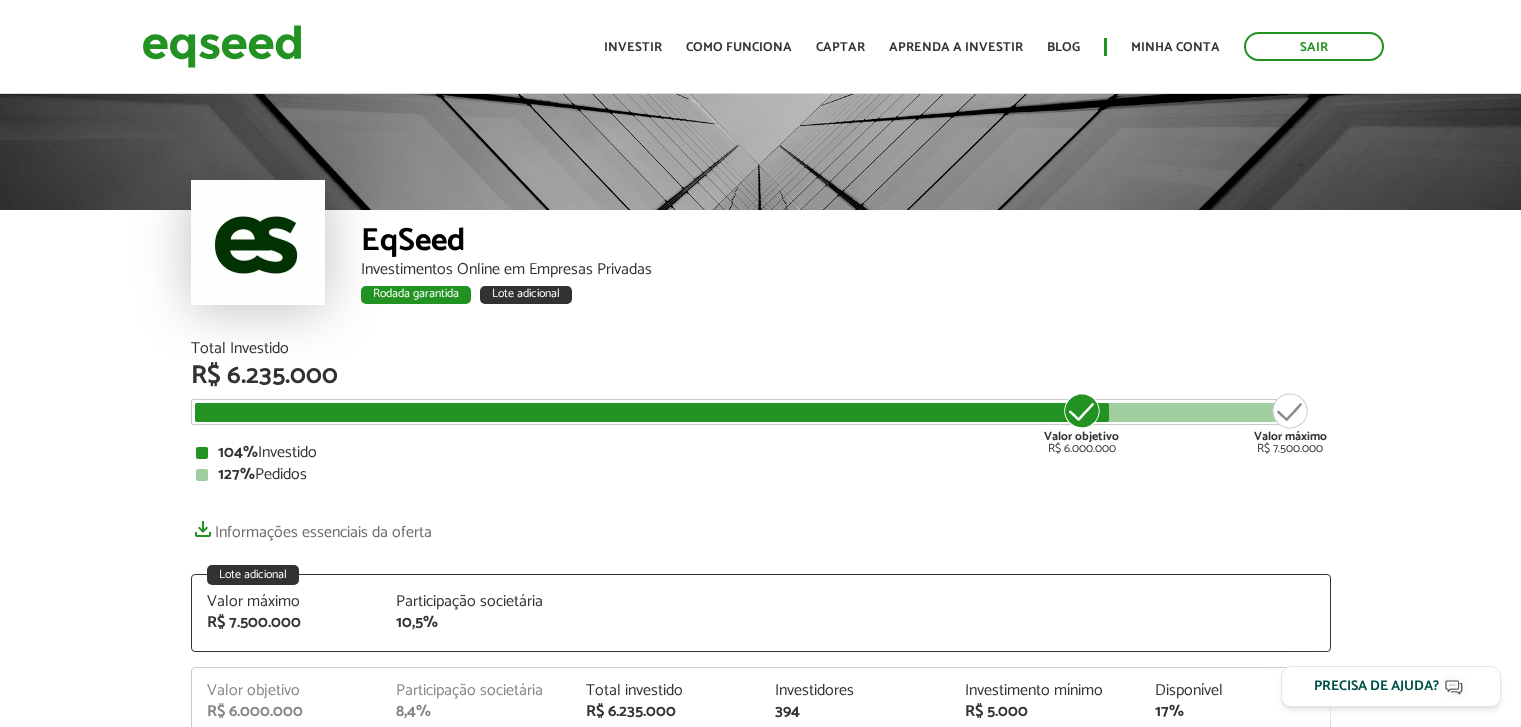 scroll, scrollTop: 0, scrollLeft: 0, axis: both 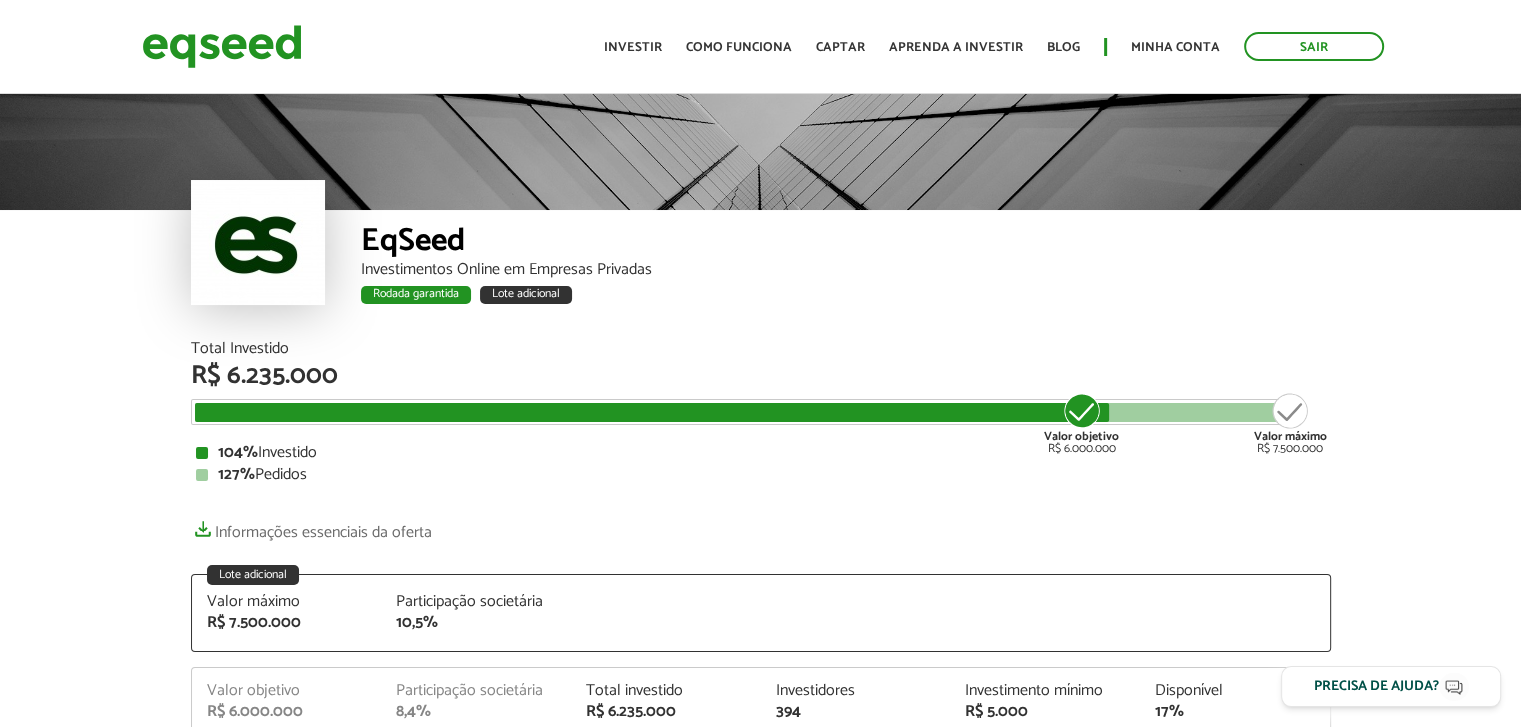 click on "EqSeed
Investimentos Online em Empresas Privadas
Rodada garantida                Lote adicional
Rodada garantida            Lote adicional
Total Investido
R$ 6.235.000
Valor objetivo R$ 6.000.000
Valor máximo R$ 7.500.000
104%  Investido
127%  Pedidos
Informações essenciais da oferta
Lote adicional
Valor máximo R$ 7.500.000" at bounding box center (760, 829) 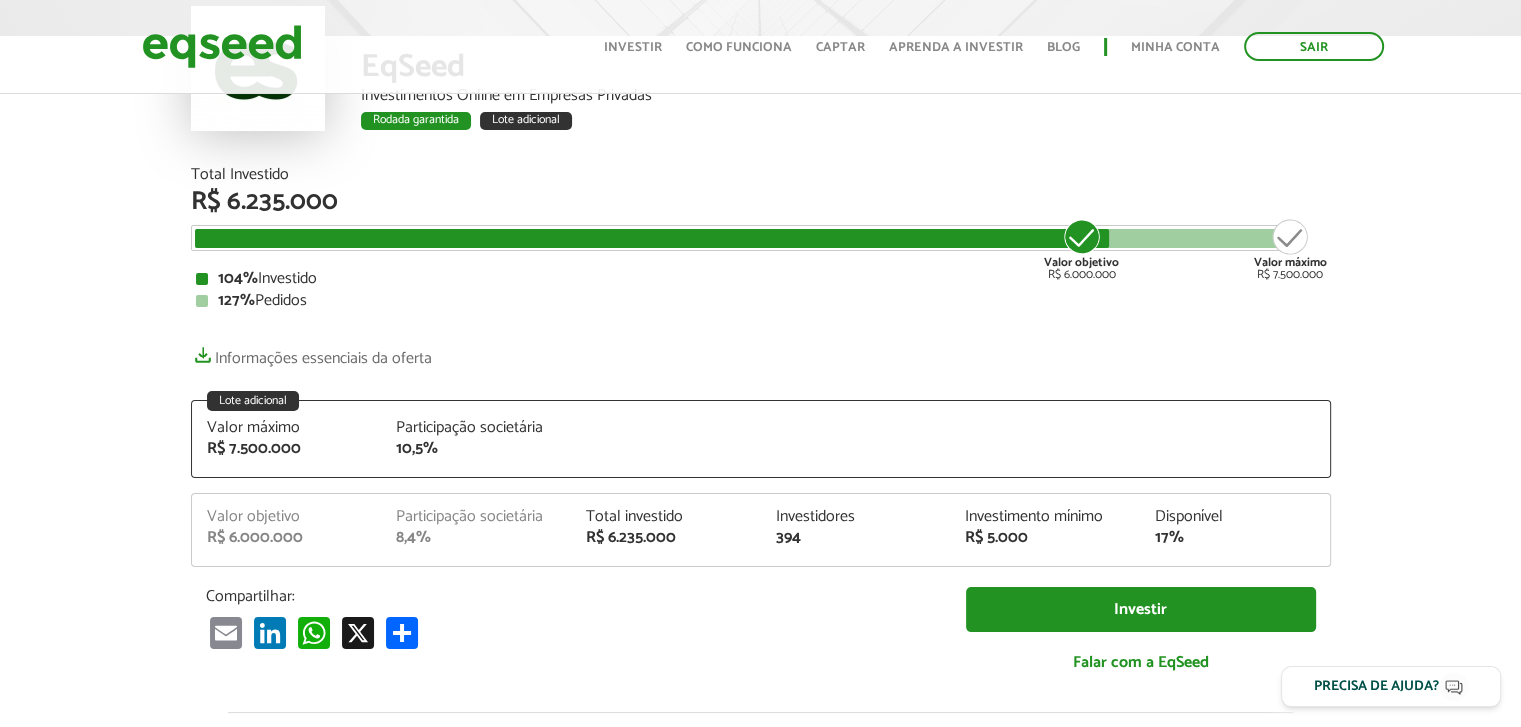 scroll, scrollTop: 333, scrollLeft: 0, axis: vertical 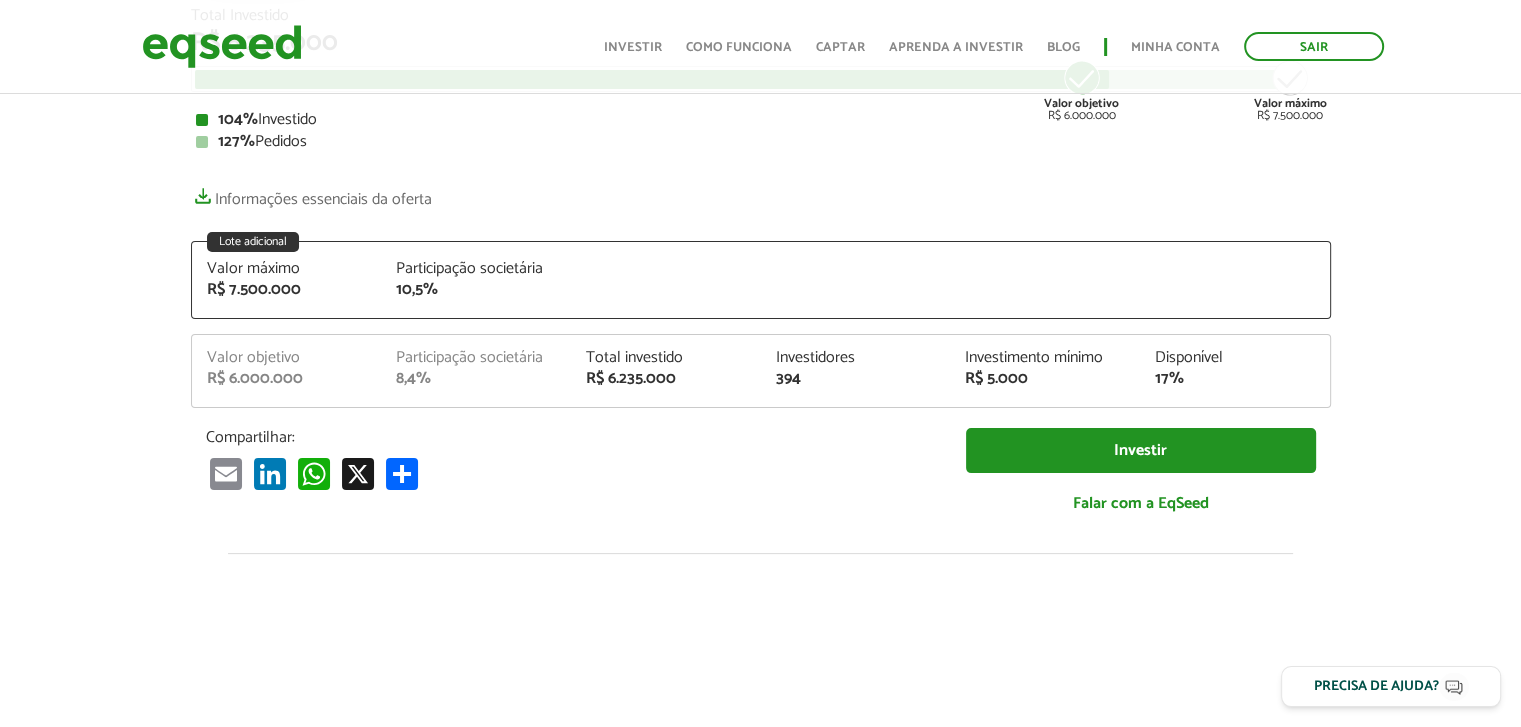 click on "EqSeed
Investimentos Online em Empresas Privadas
Rodada garantida                Lote adicional
Rodada garantida            Lote adicional
Total Investido
R$ 6.235.000
Valor objetivo R$ 6.000.000
Valor máximo R$ 7.500.000
104%  Investido
127%  Pedidos
Informações essenciais da oferta
Lote adicional
Valor máximo R$ 7.500.000" at bounding box center (760, 496) 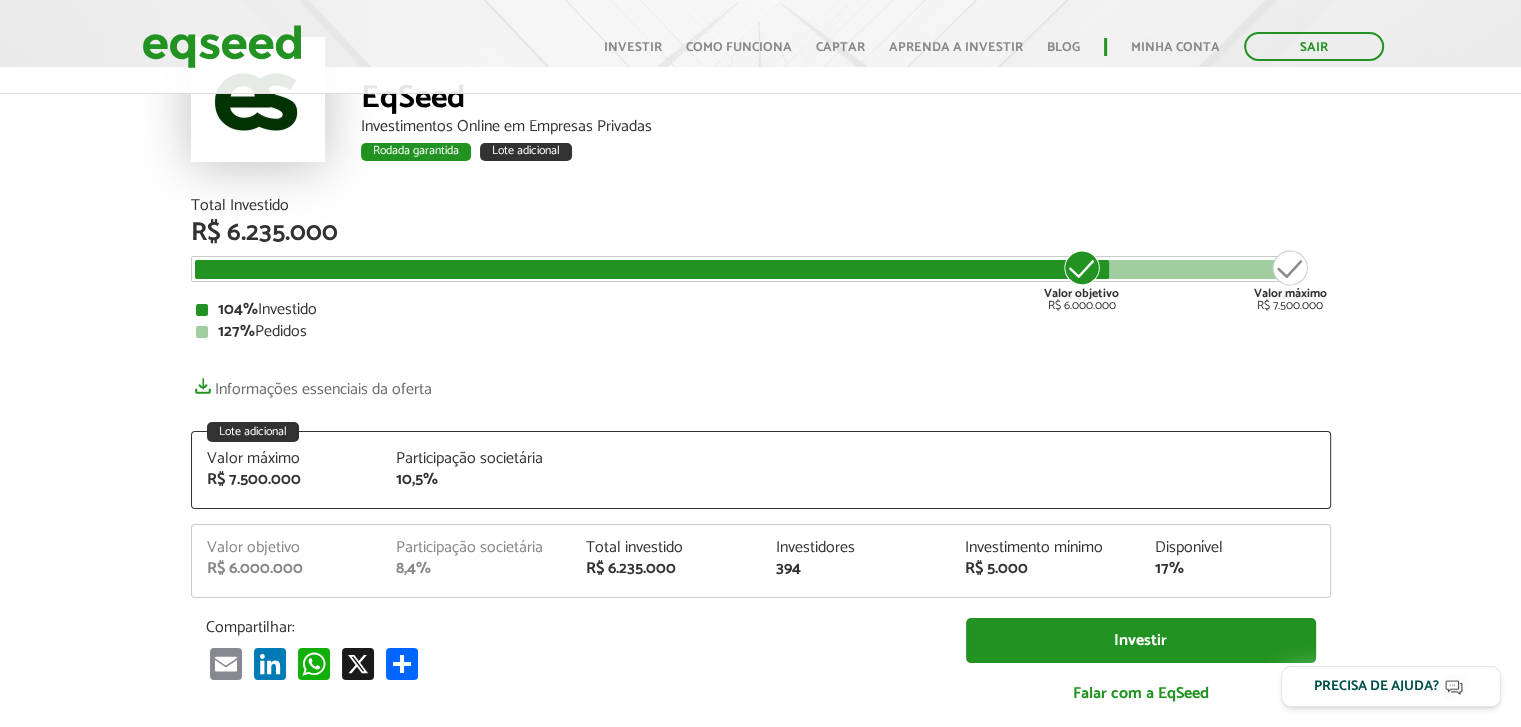 scroll, scrollTop: 0, scrollLeft: 0, axis: both 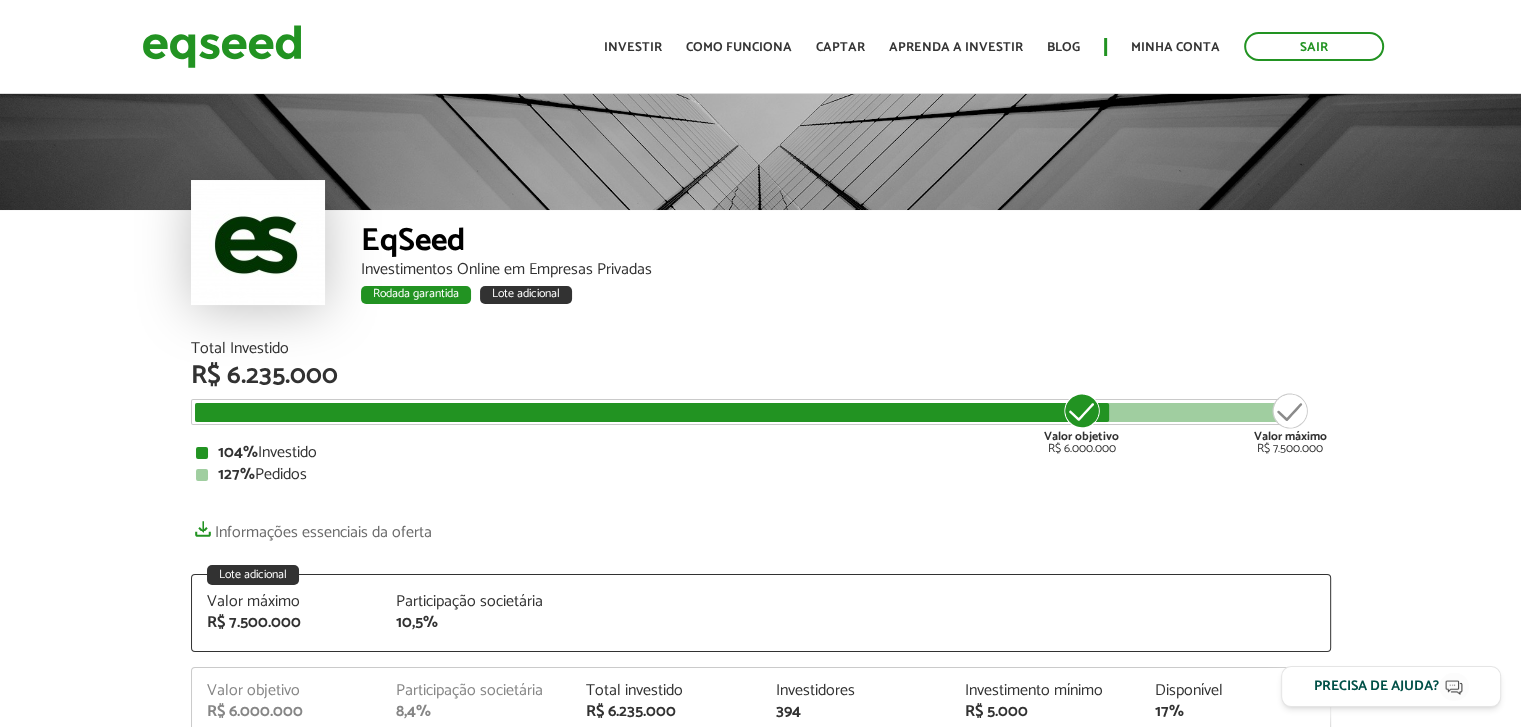 click on "EqSeed
Investimentos Online em Empresas Privadas
Rodada garantida                Lote adicional" at bounding box center [846, 275] 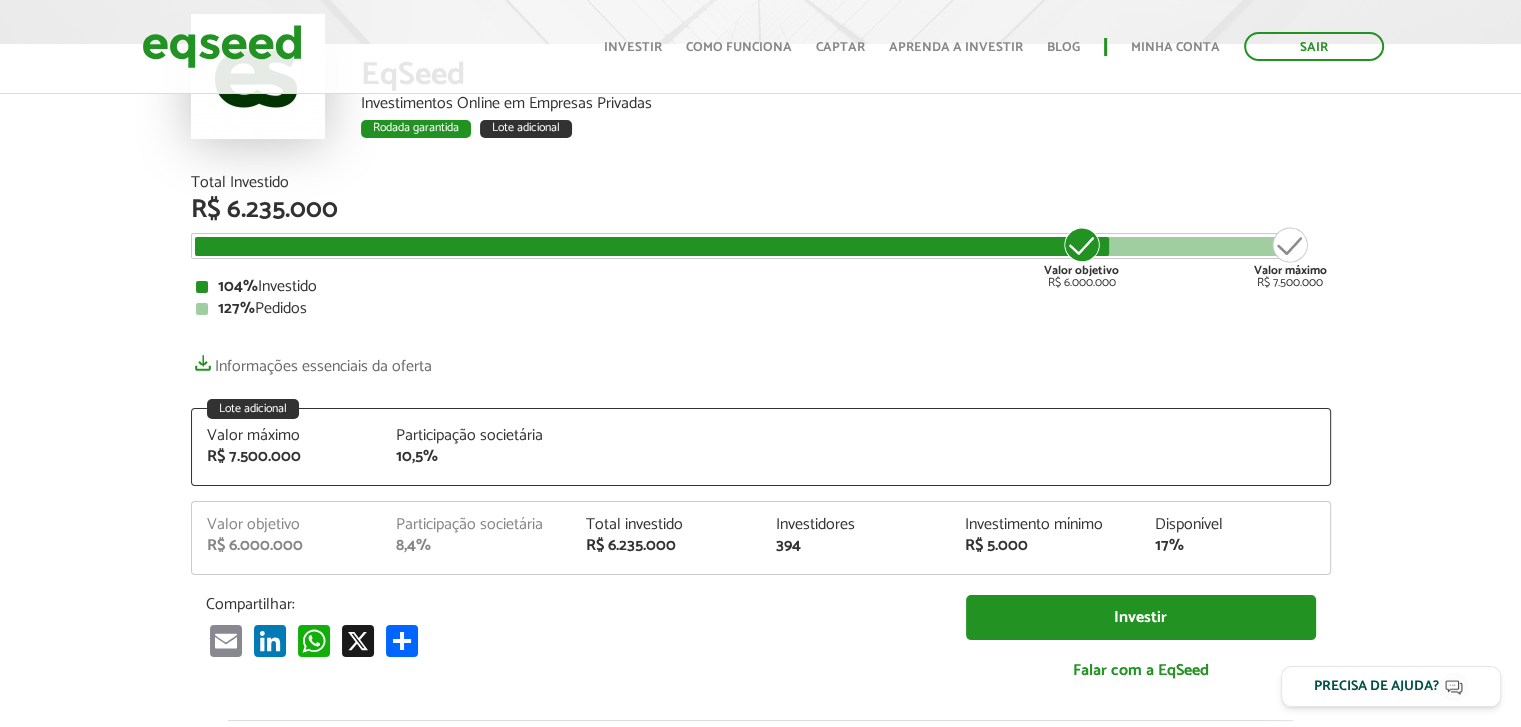 scroll, scrollTop: 0, scrollLeft: 0, axis: both 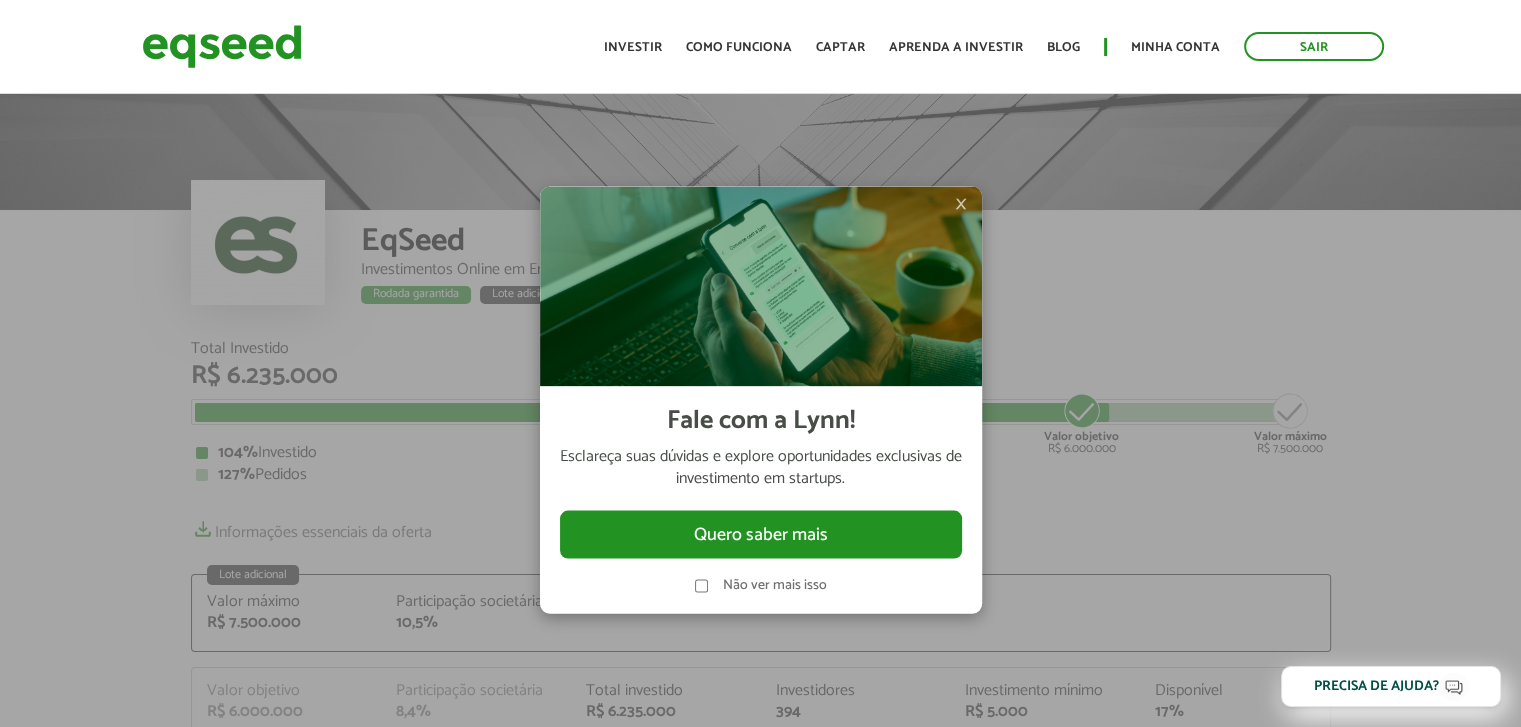 click on "×" at bounding box center [961, 204] 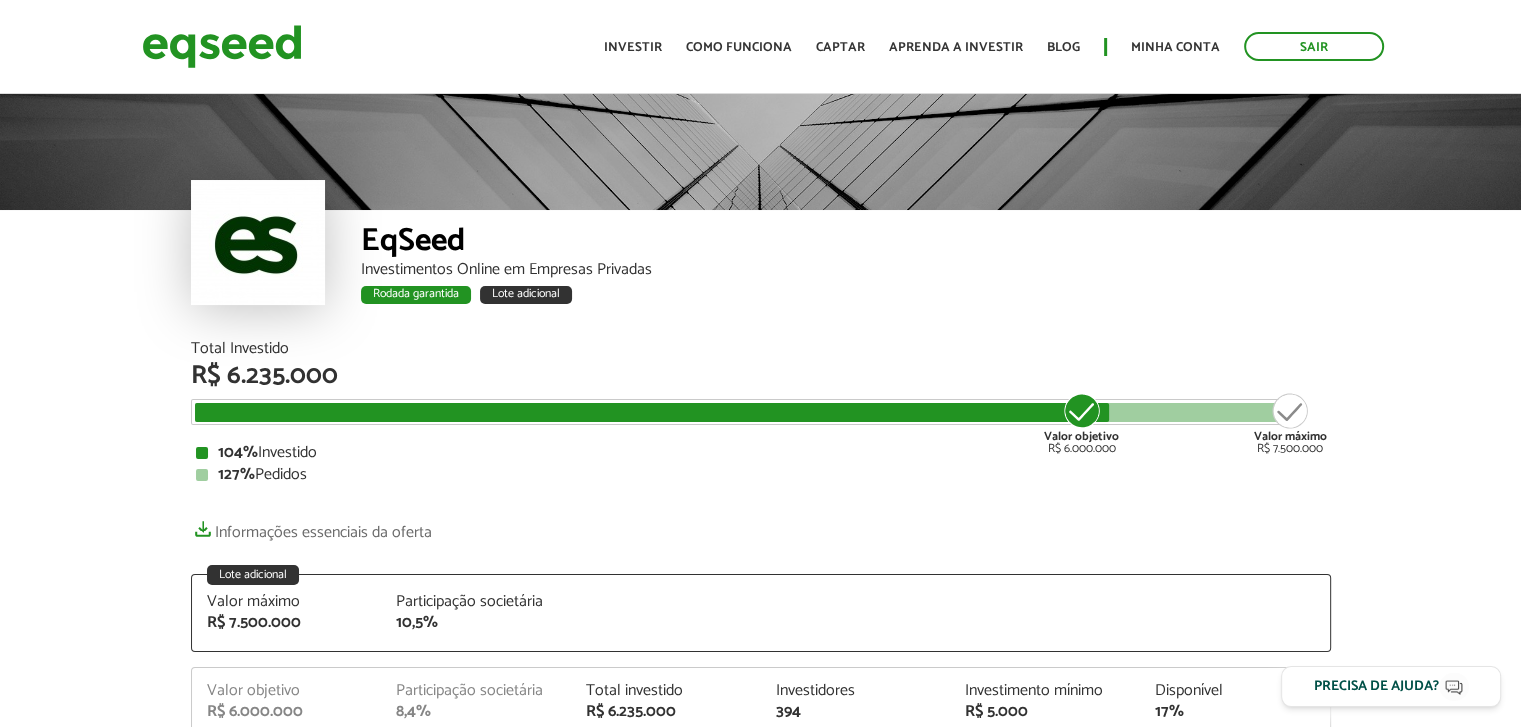 click on "Rodada garantida                Lote adicional" at bounding box center [846, 298] 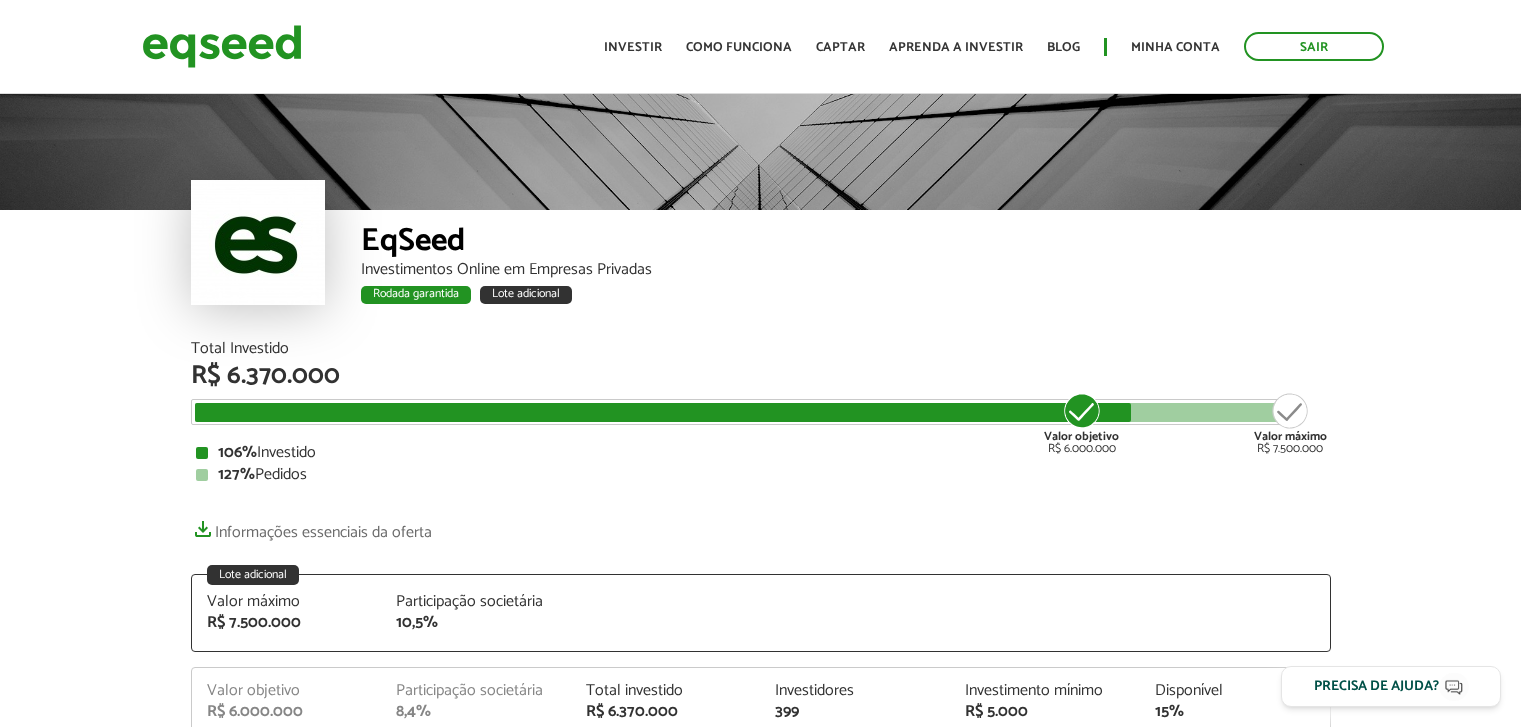 scroll, scrollTop: 0, scrollLeft: 0, axis: both 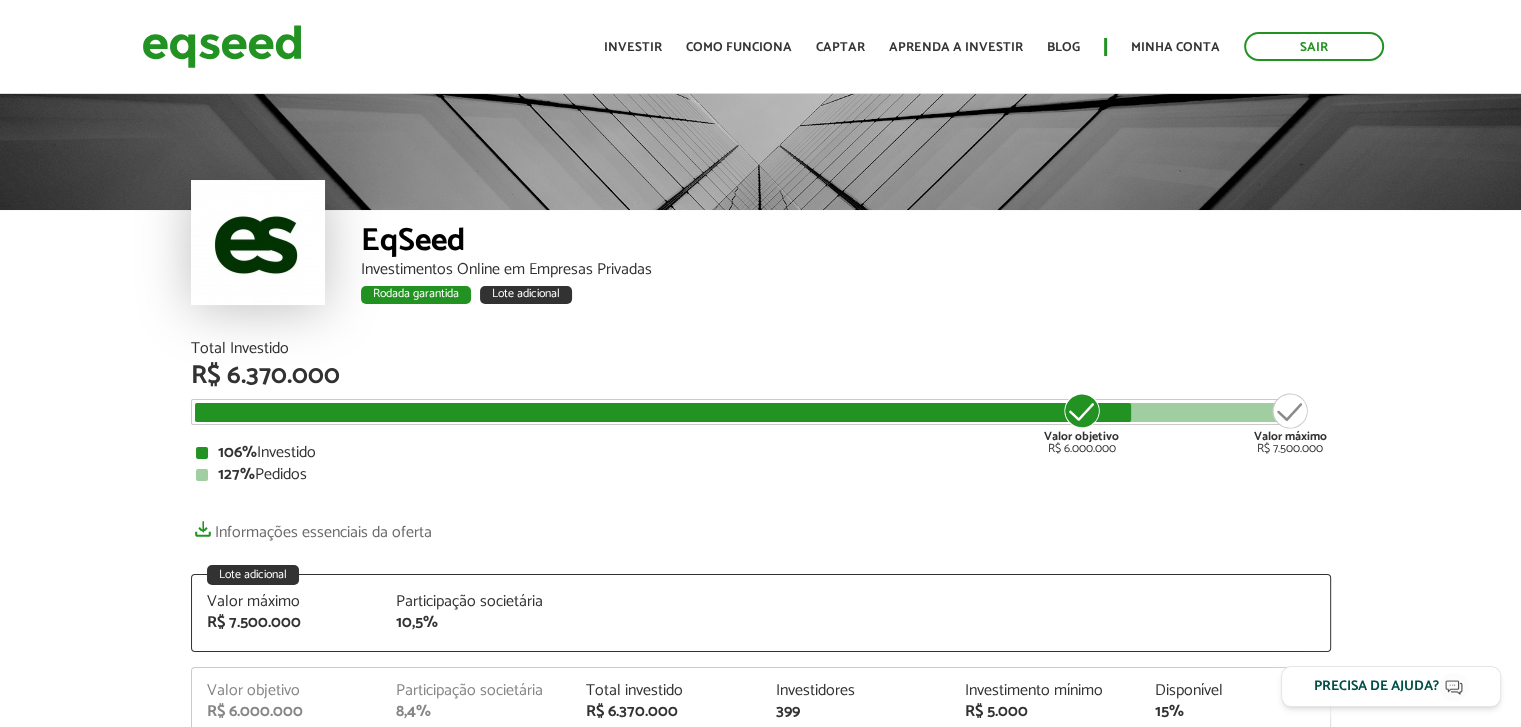 click on "Investimentos Online em Empresas Privadas" at bounding box center (846, 270) 